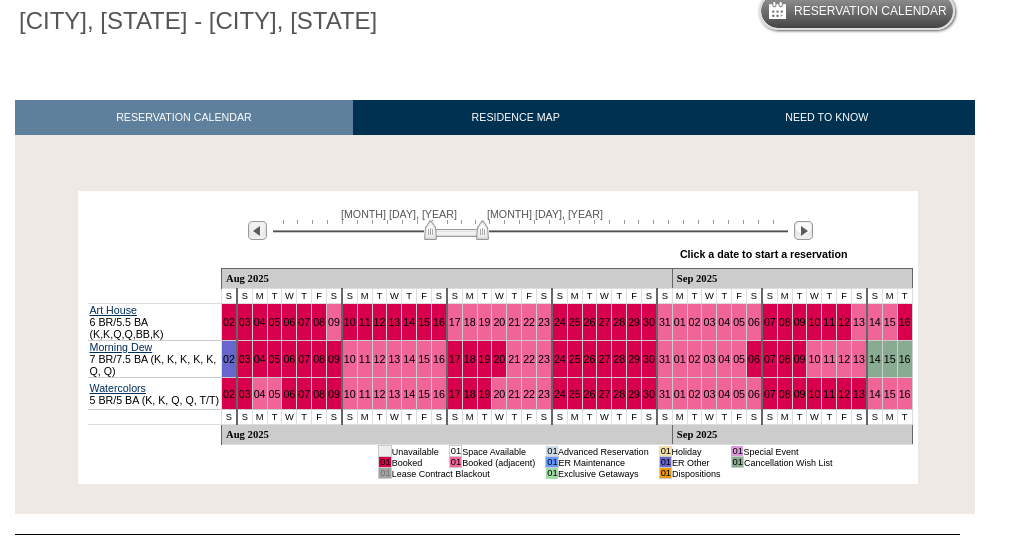 scroll, scrollTop: 195, scrollLeft: 0, axis: vertical 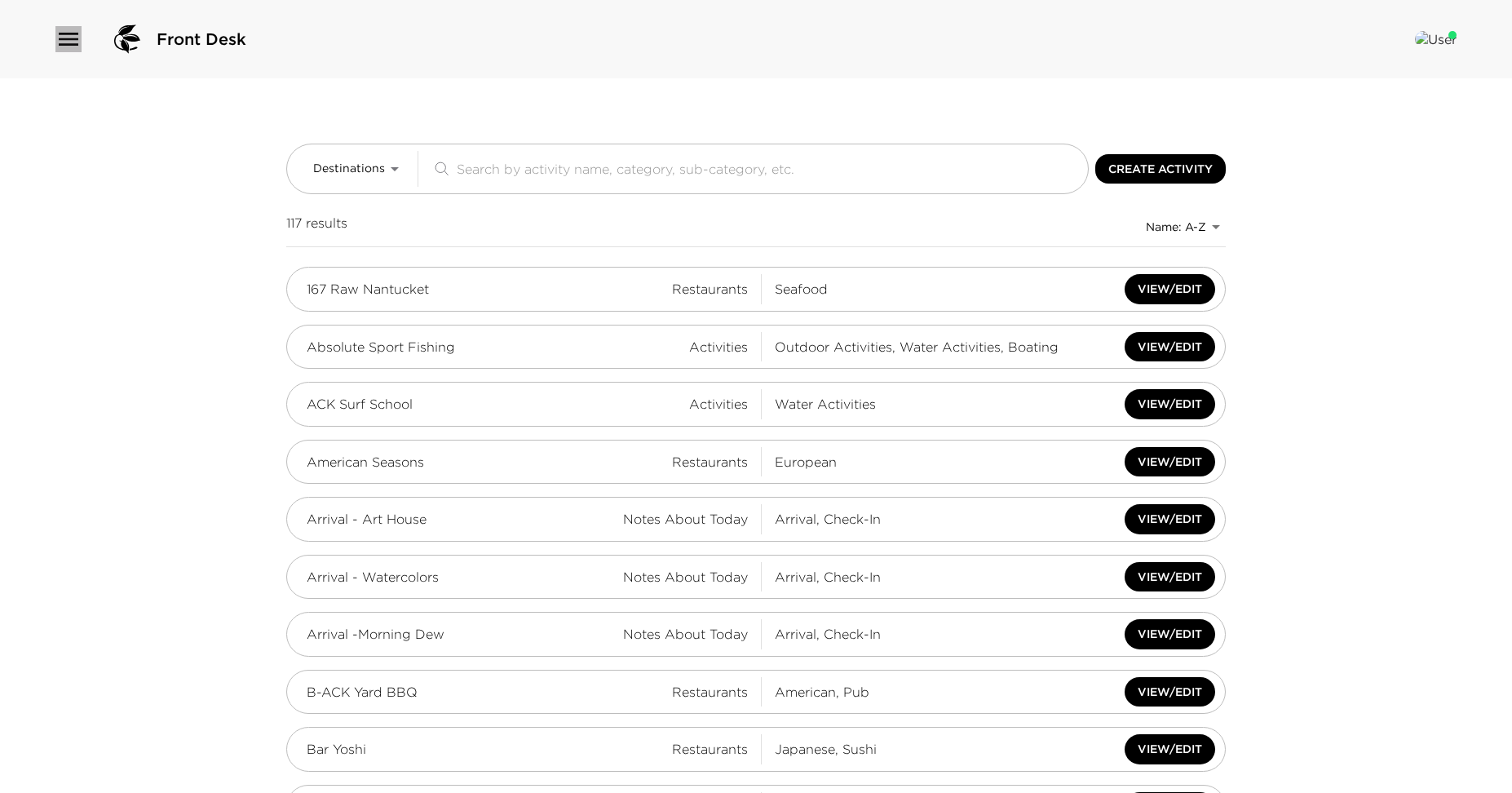 click 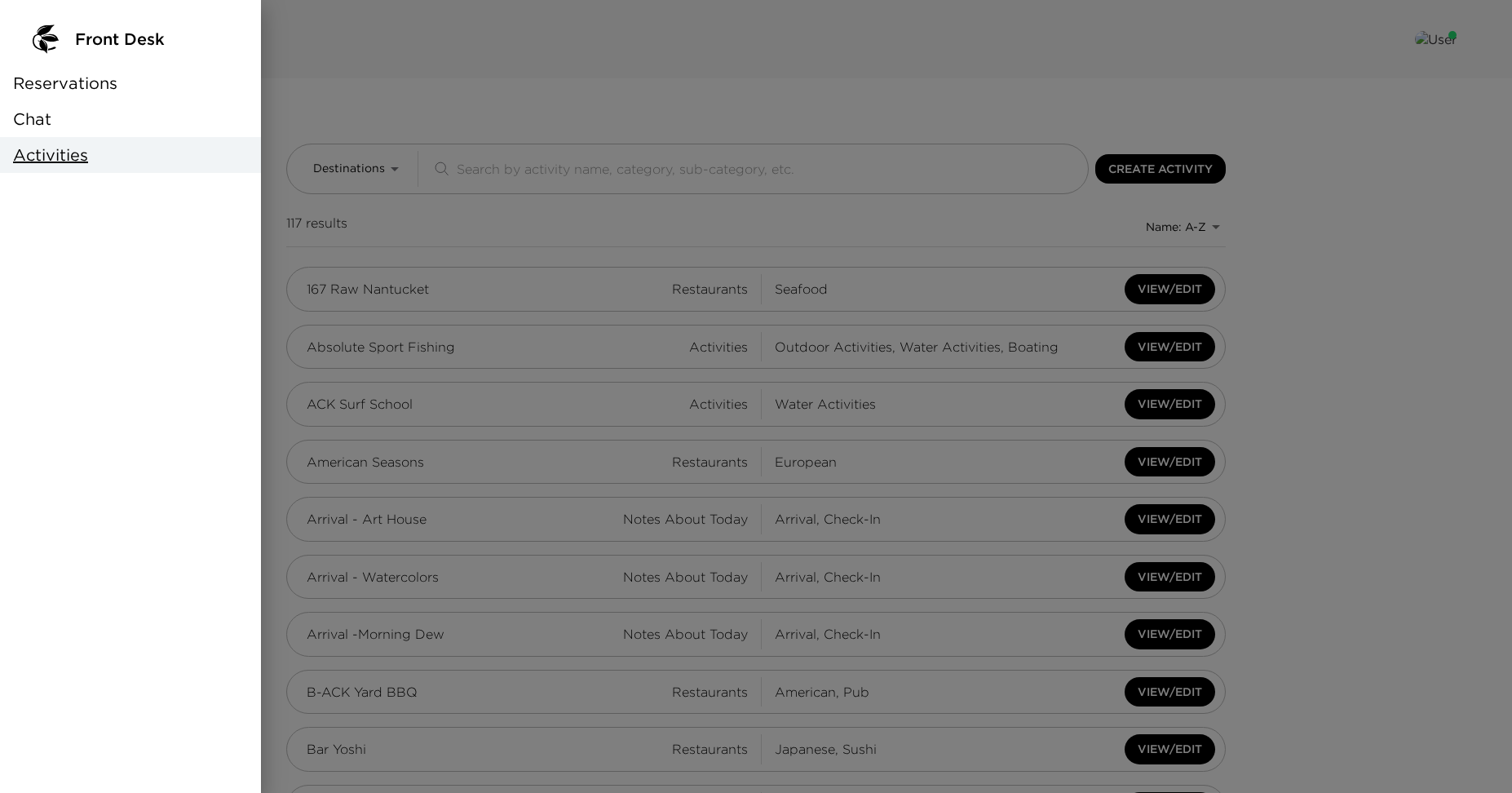 click on "Reservations" at bounding box center (65, 83) 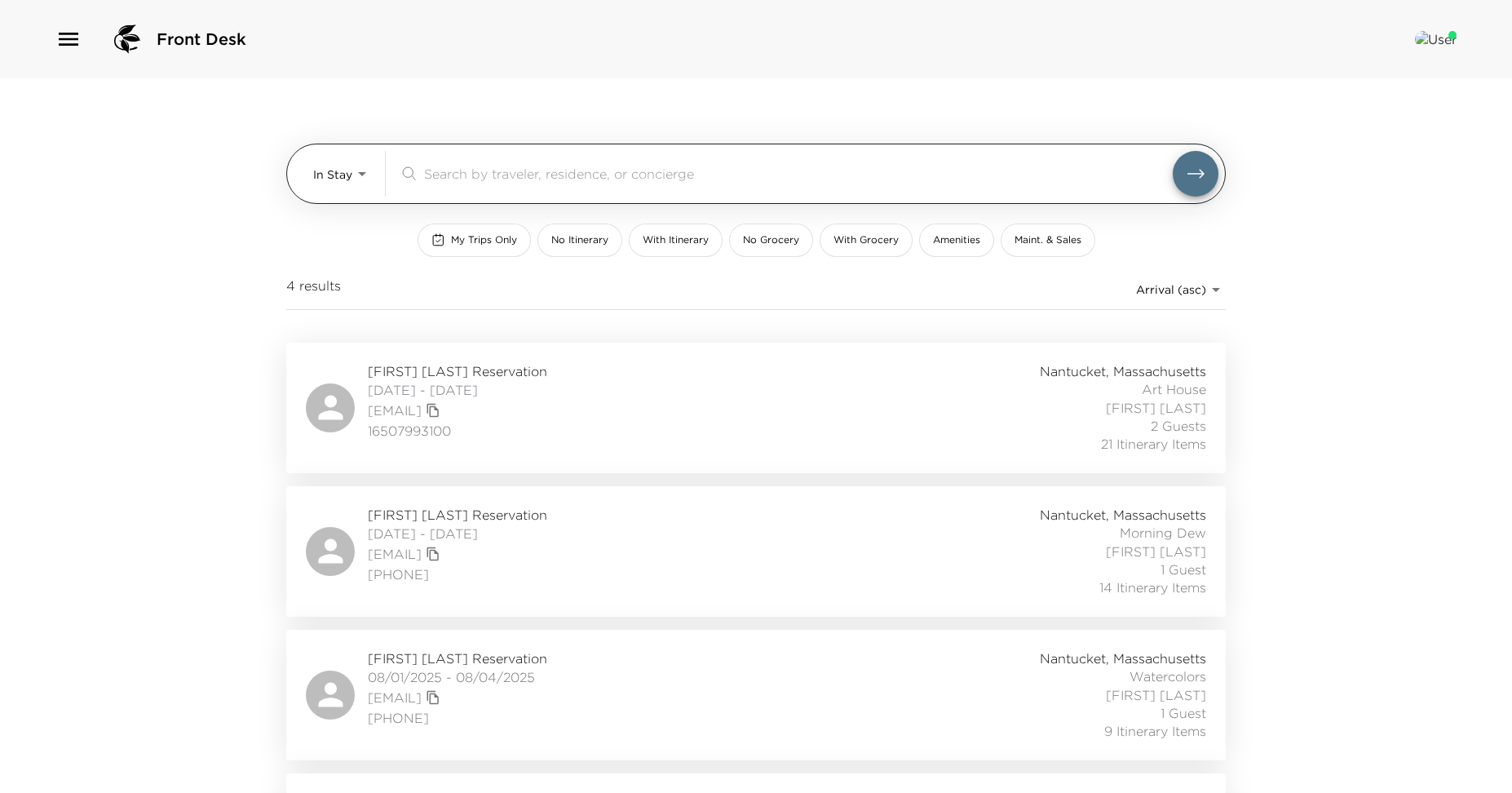 click on "Front Desk In Stay In-Stay ​ My Trips Only No Itinerary With Itinerary No Grocery With Grocery Amenities Maint. & Sales 4 results Arrival (asc) reservations_prod_arrival_asc Dana Stalder Reservation 07/27/2025 - 08/02/2025 dcstalder@gmail.com 16507993100 Nantucket, Massachusetts Art House Maureen Maher 2 Guests 21 Itinerary Items Nancy Hanley Reservation 07/27/2025 - 08/02/2025 nancyrhanley@me.com (602) 908-5560 Nantucket, Massachusetts Morning Dew Maureen Maher 1 Guest 14 Itinerary Items Jennifer DeSimone Reservation 08/01/2025 - 08/04/2025 jennifer.a.desimone@gmail.com (703) 786-6435 Nantucket, Massachusetts Watercolors Maureen Maher 1 Guest 9 Itinerary Items Steve Case Reservation 08/02/2025 - 08/09/2025 steve@revolution.com 5712010050 Vip Ultra Nantucket, Massachusetts Art House Maureen Maher 1 Guest 11 Itinerary Items" at bounding box center (756, 396) 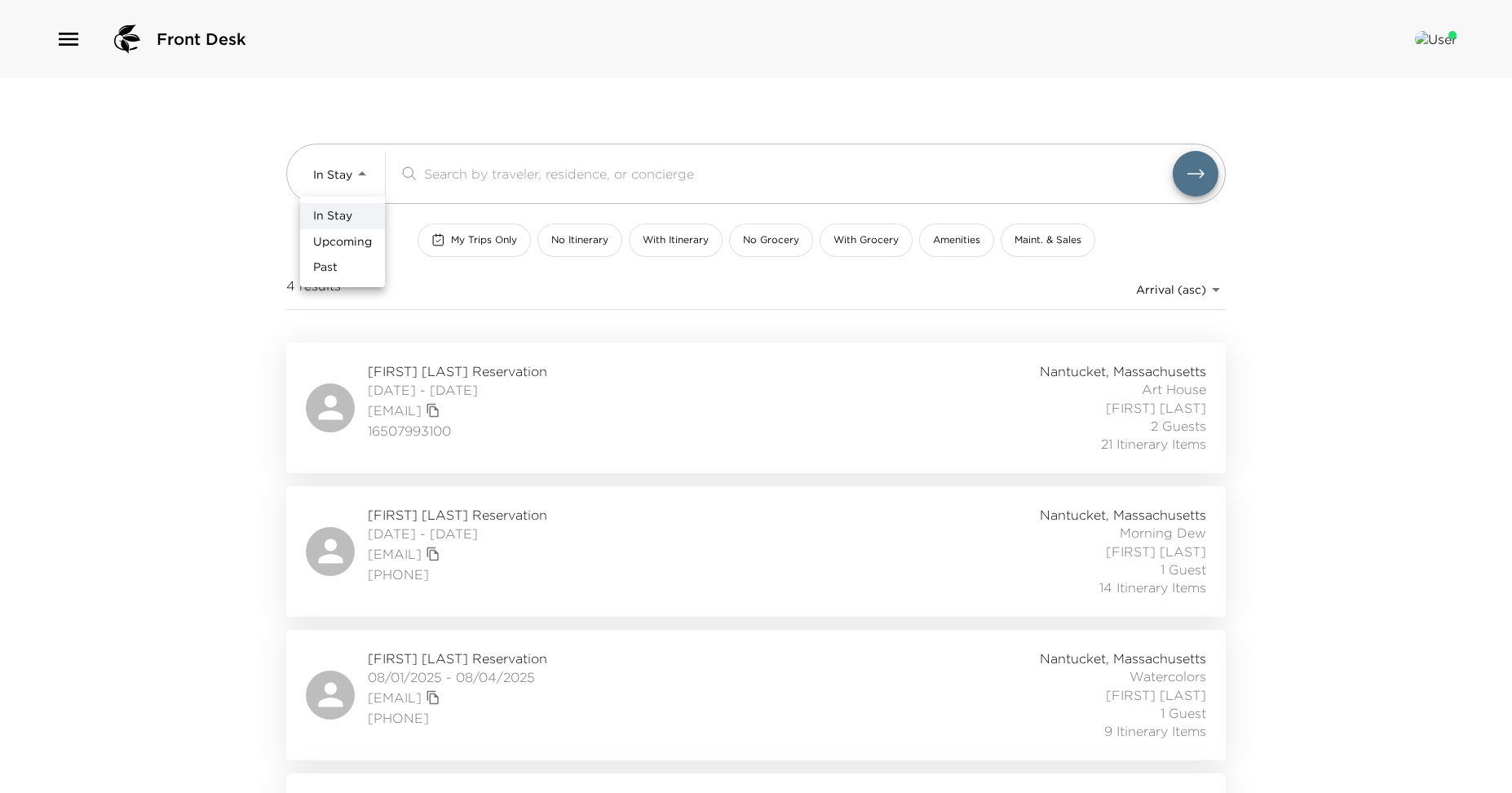 click on "Upcoming" at bounding box center (343, 242) 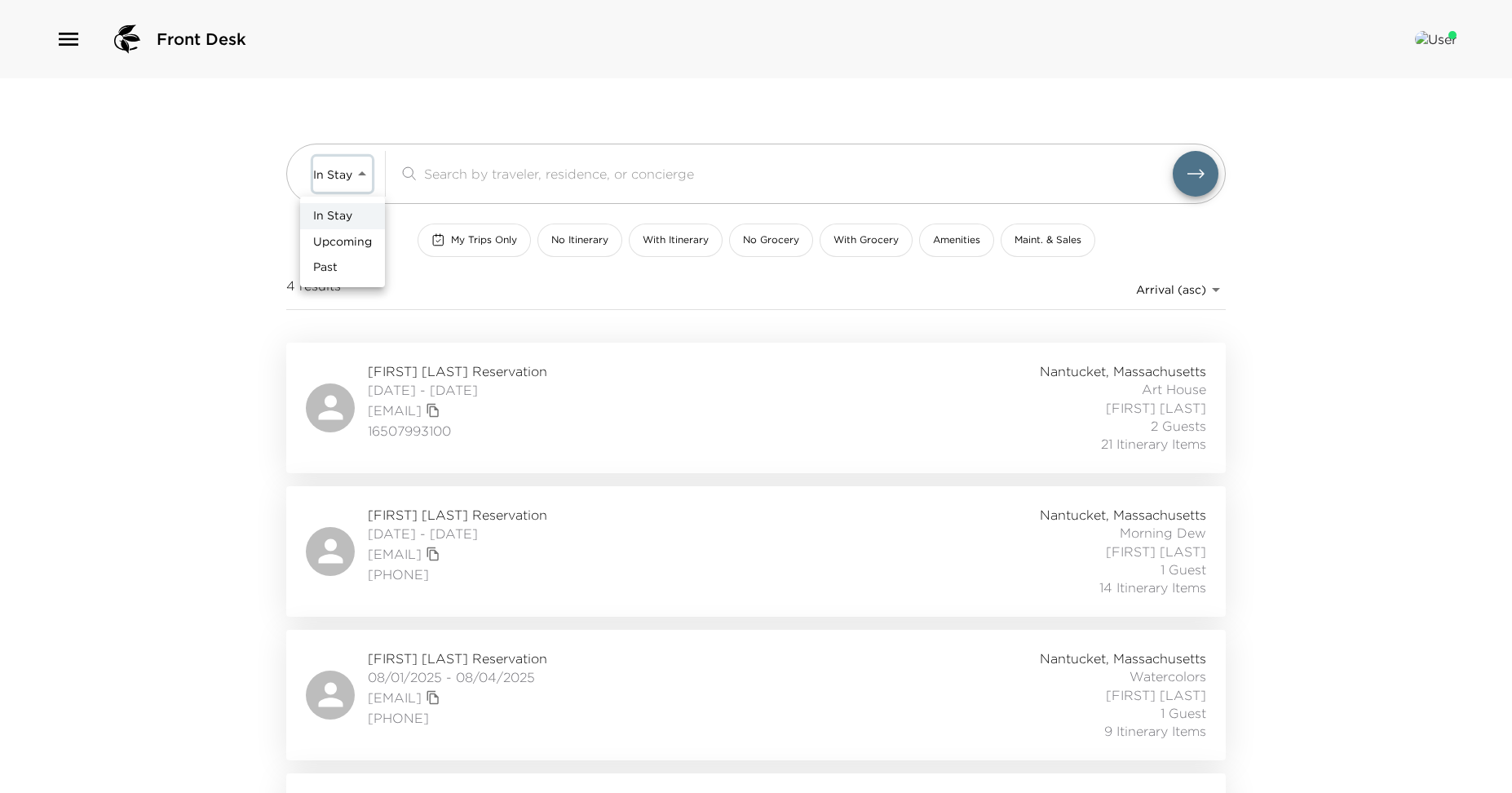 type on "Upcoming" 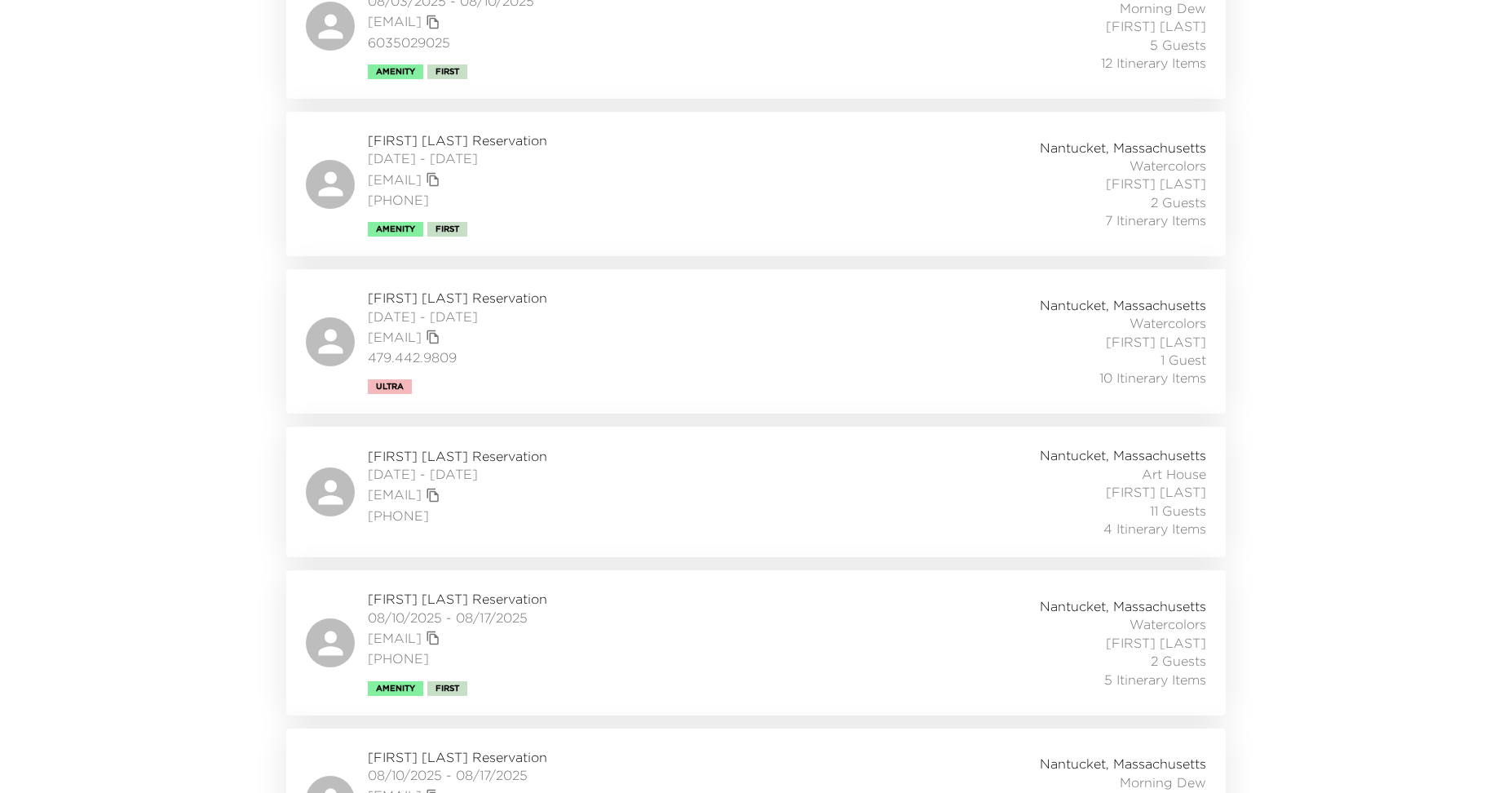 scroll, scrollTop: 392, scrollLeft: 0, axis: vertical 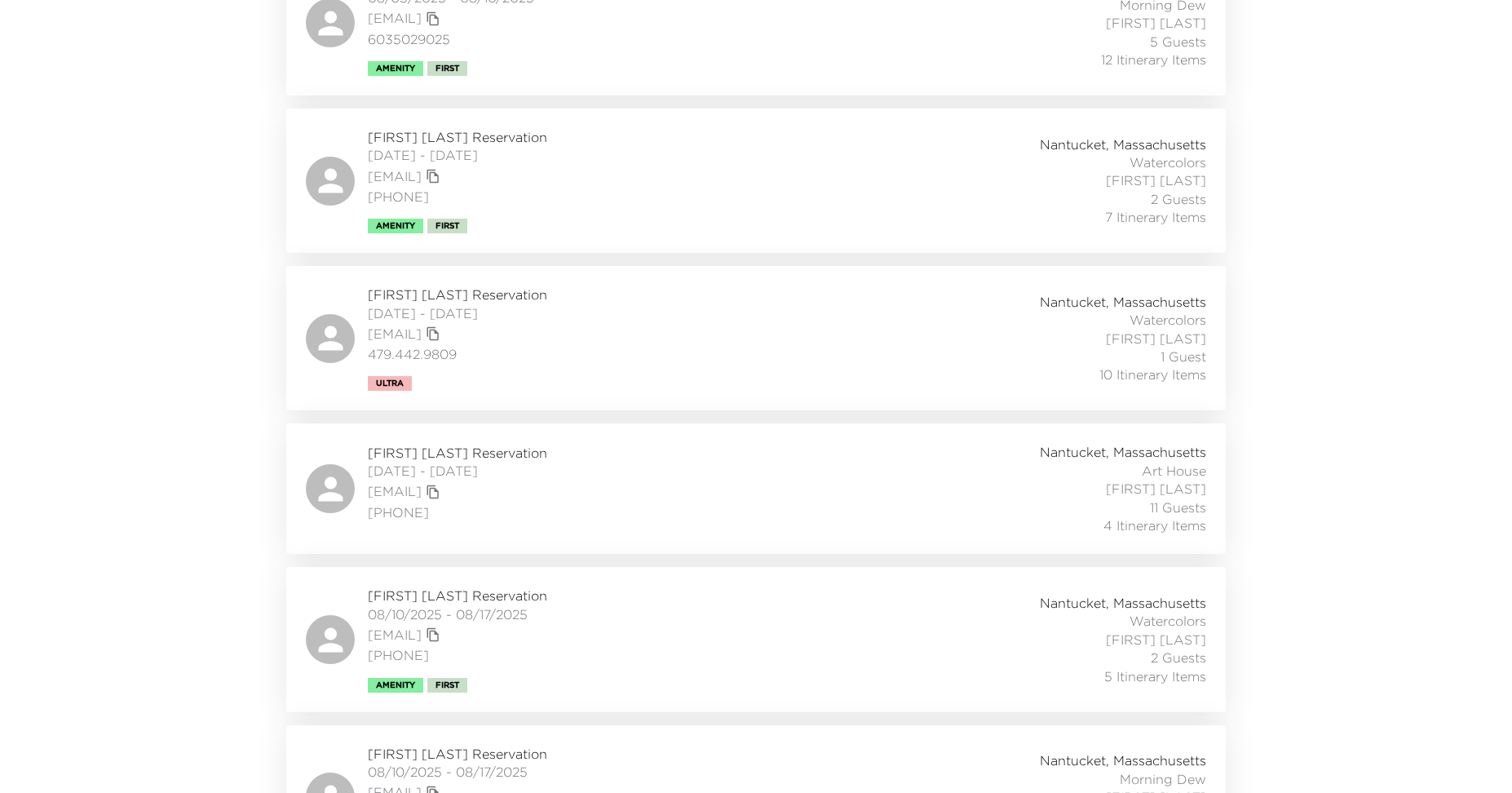 click on "Jessica Walter Reservation" at bounding box center (458, 453) 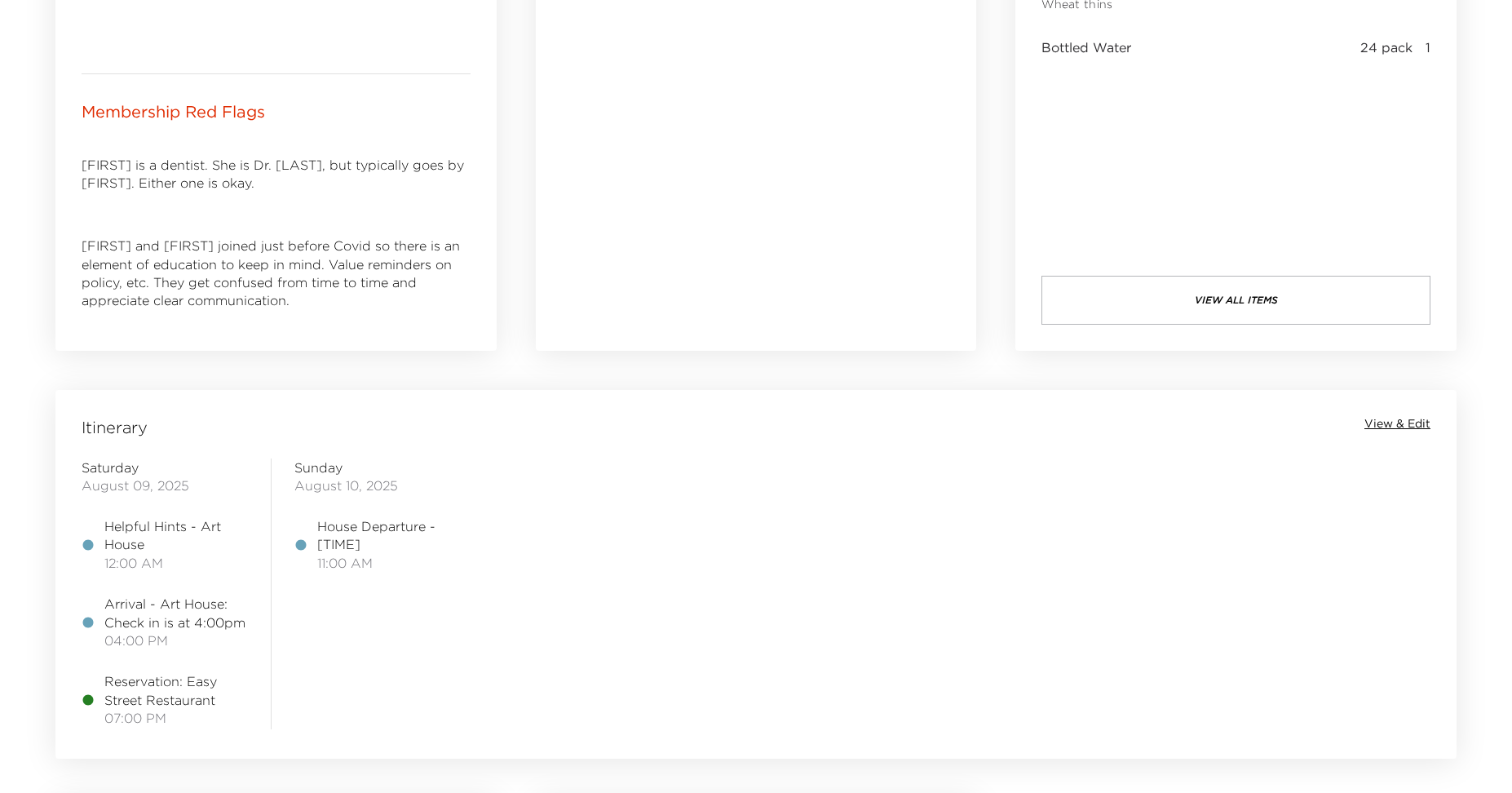 scroll, scrollTop: 1069, scrollLeft: 0, axis: vertical 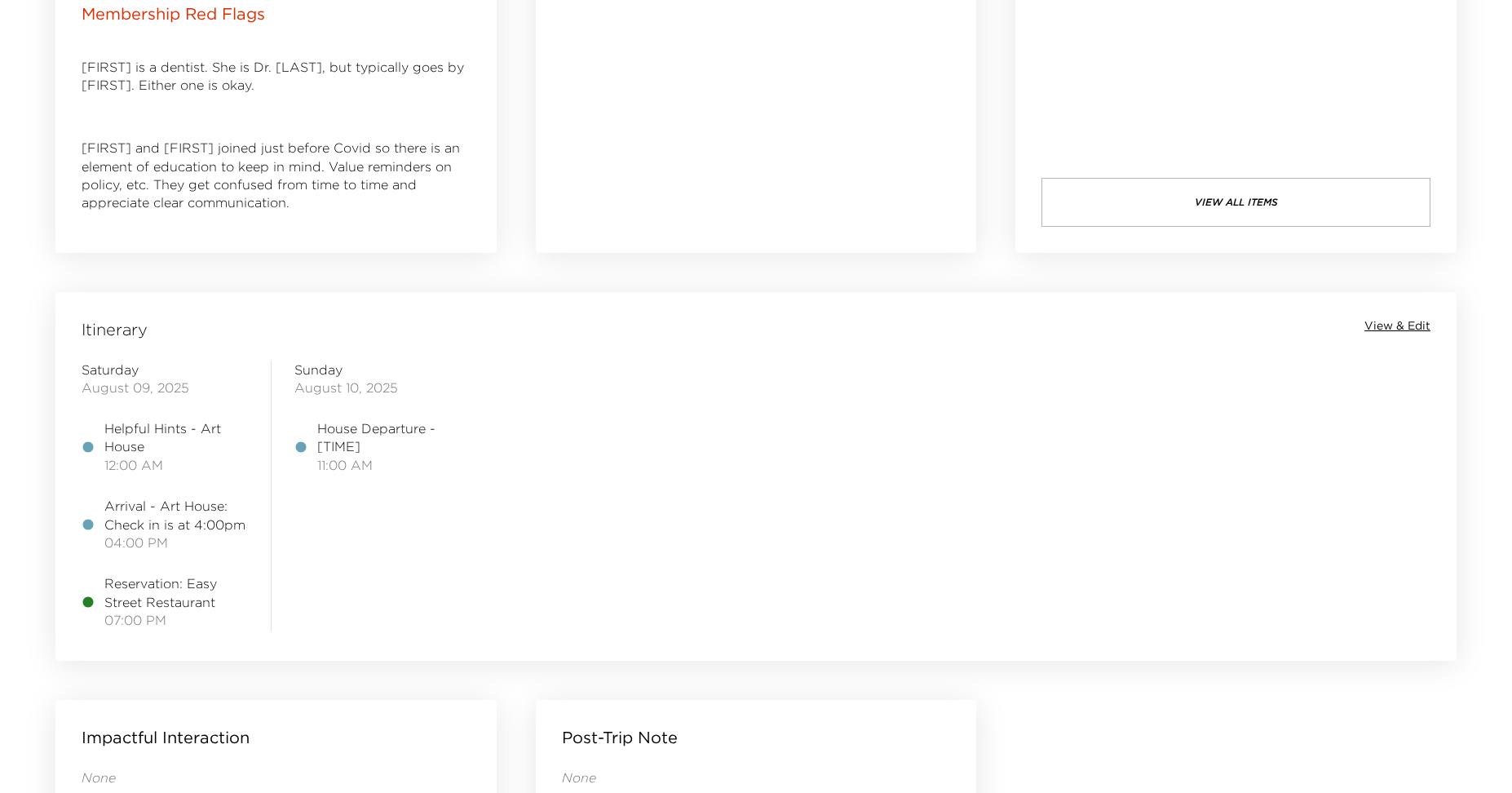 click on "View & Edit" at bounding box center [1397, 326] 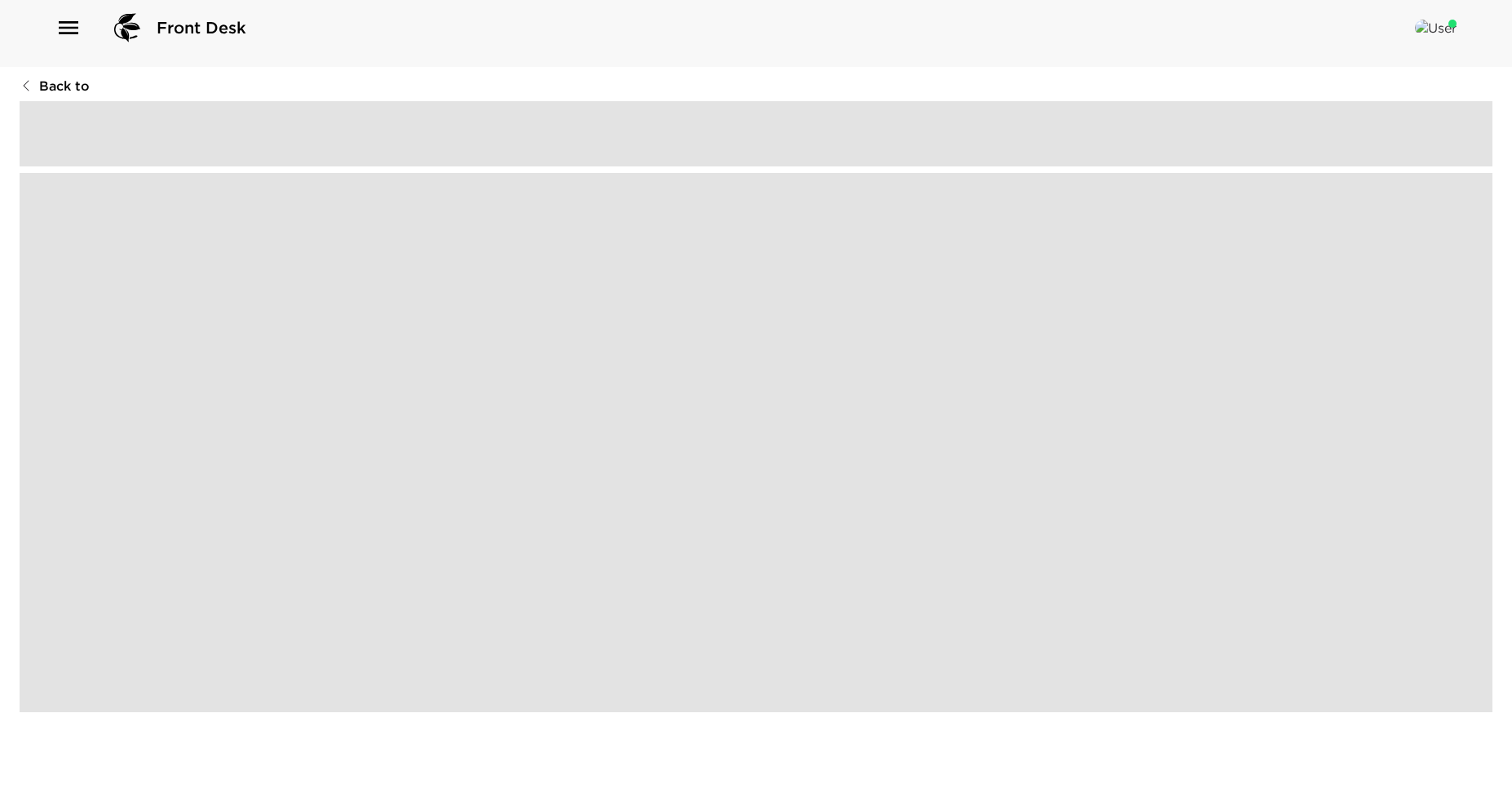 scroll, scrollTop: 0, scrollLeft: 0, axis: both 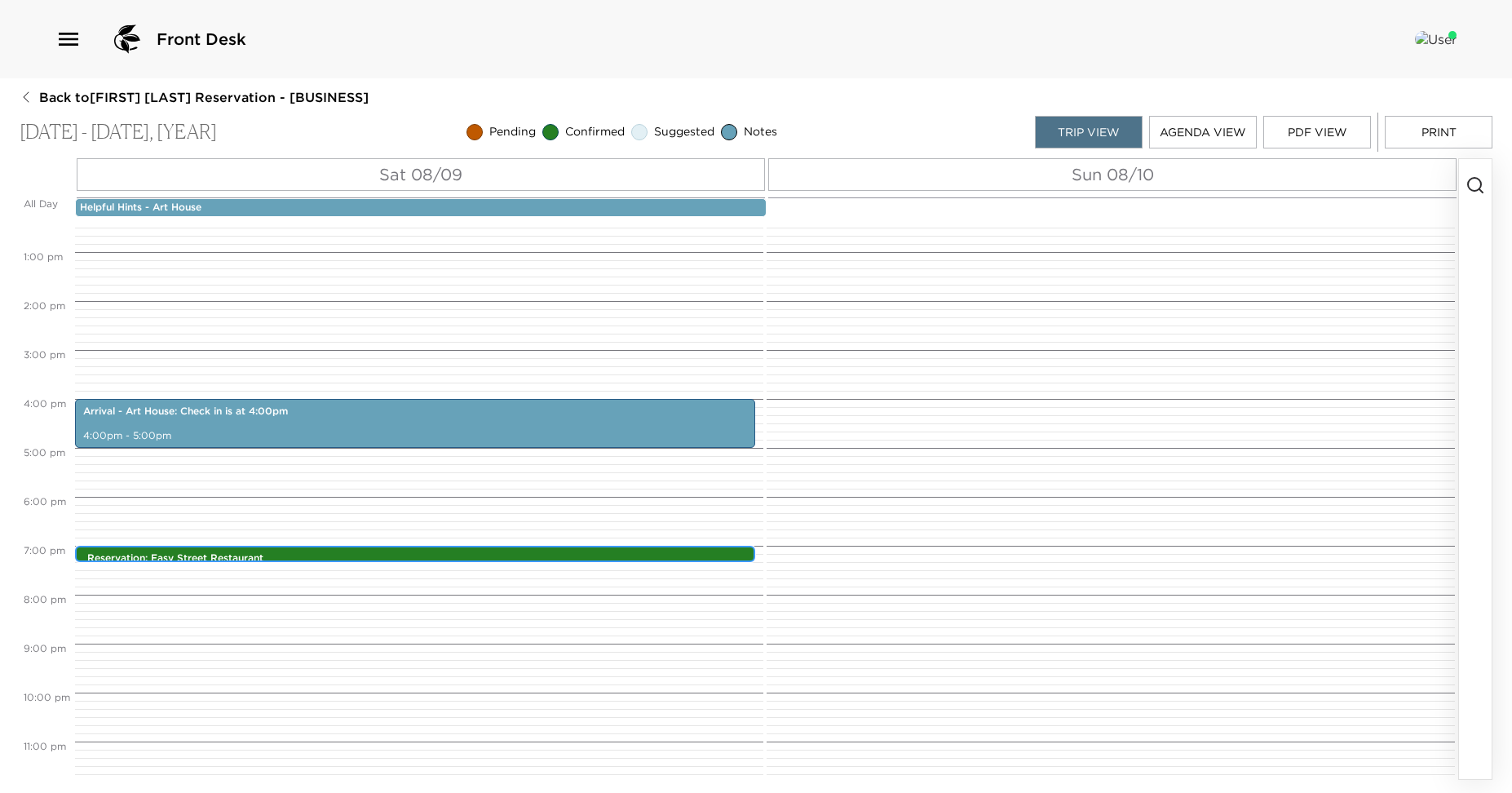 click on "Reservation: Easy Street Restaurant" at bounding box center (419, 558) 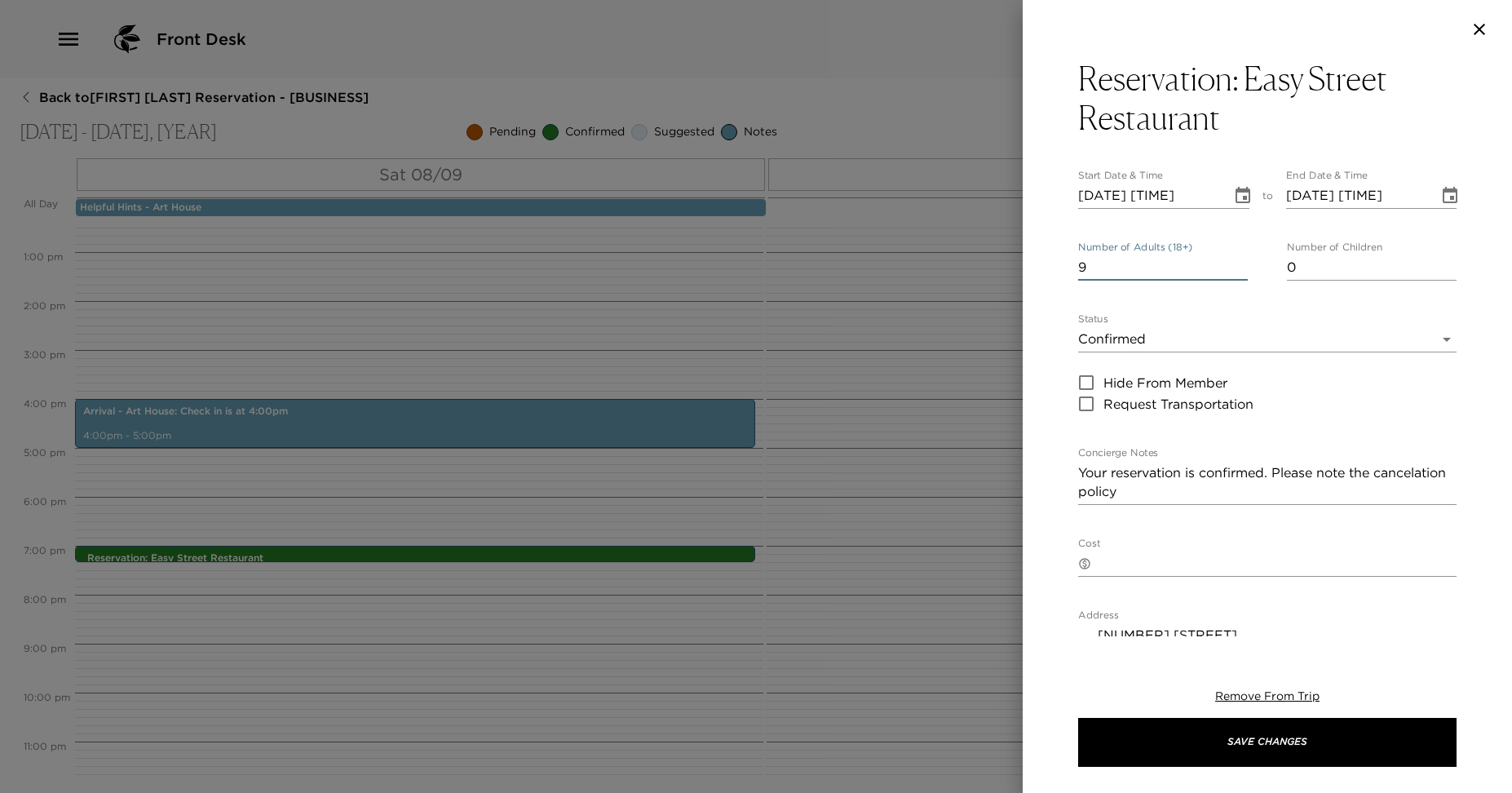 click on "9" at bounding box center (1163, 268) 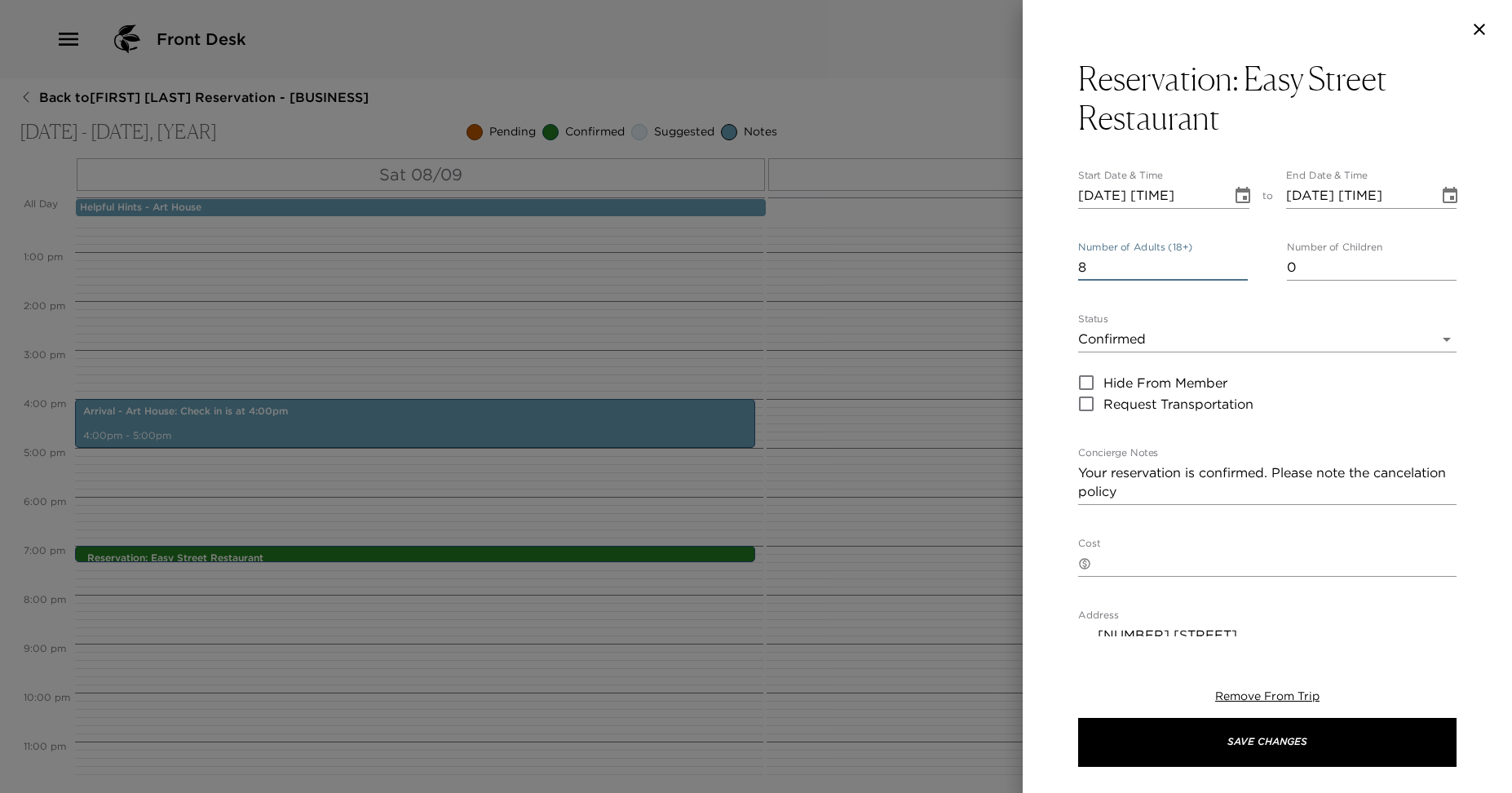 click on "8" at bounding box center [1163, 268] 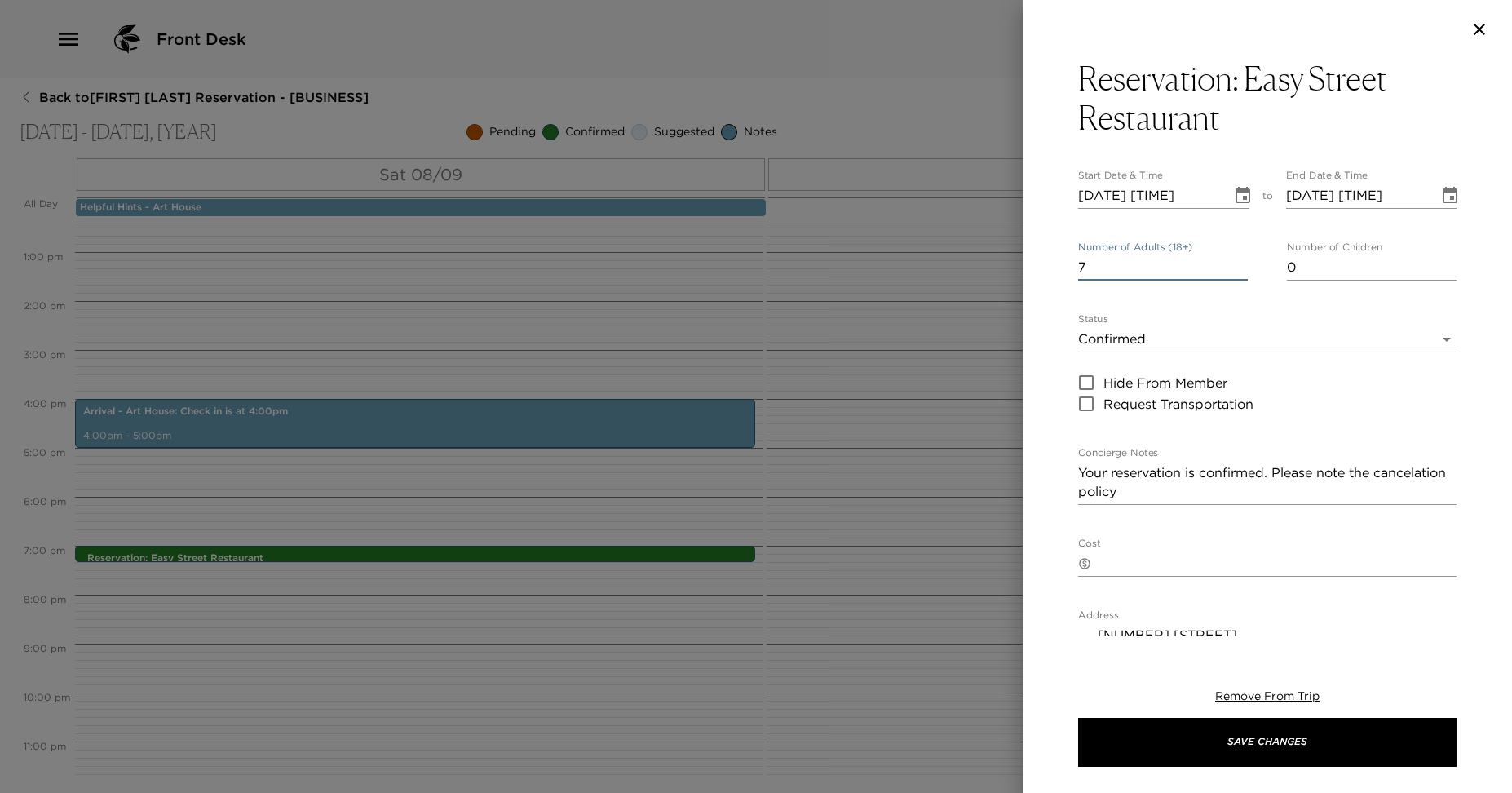 click on "7" at bounding box center (1163, 268) 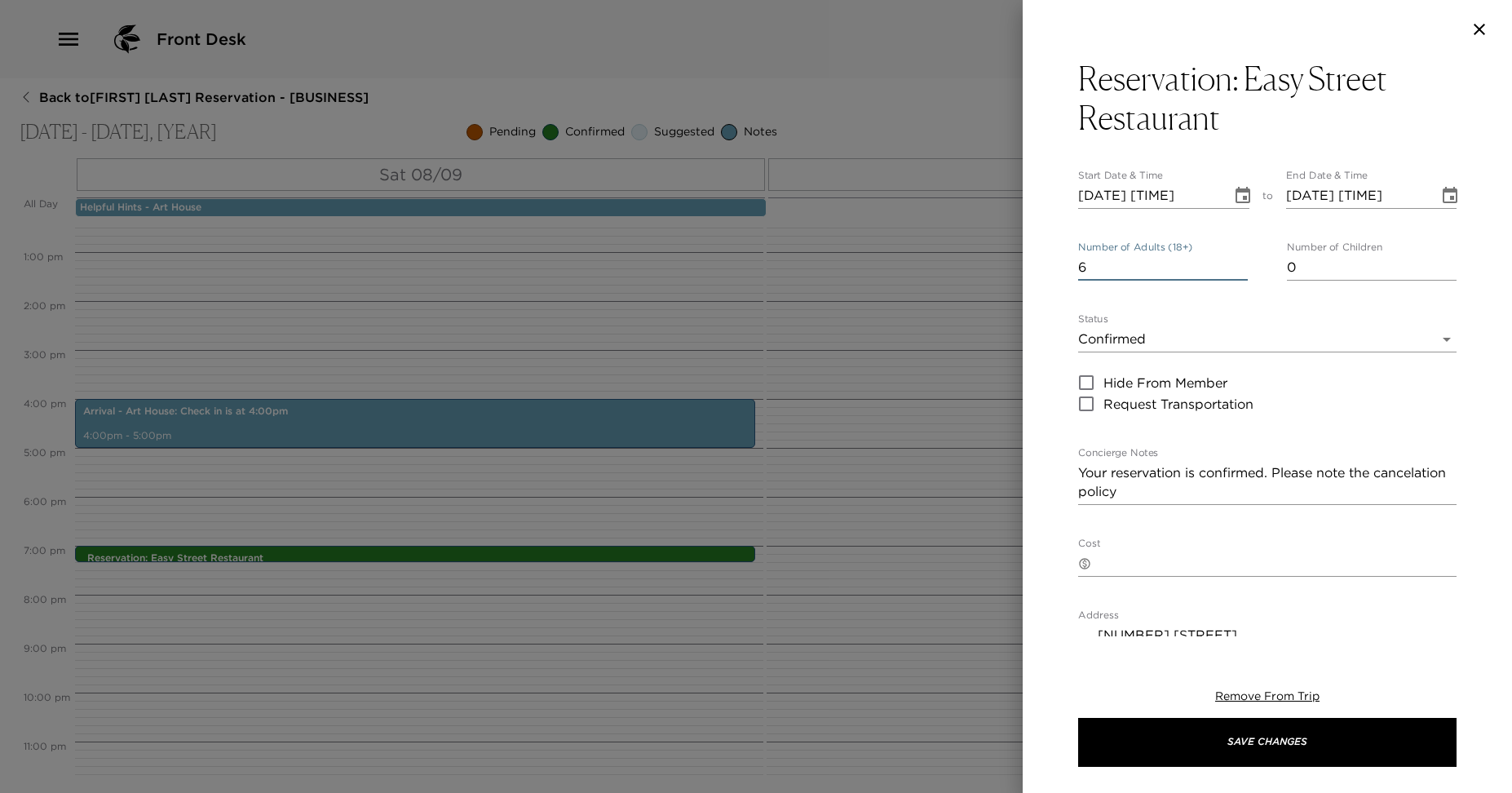 type on "6" 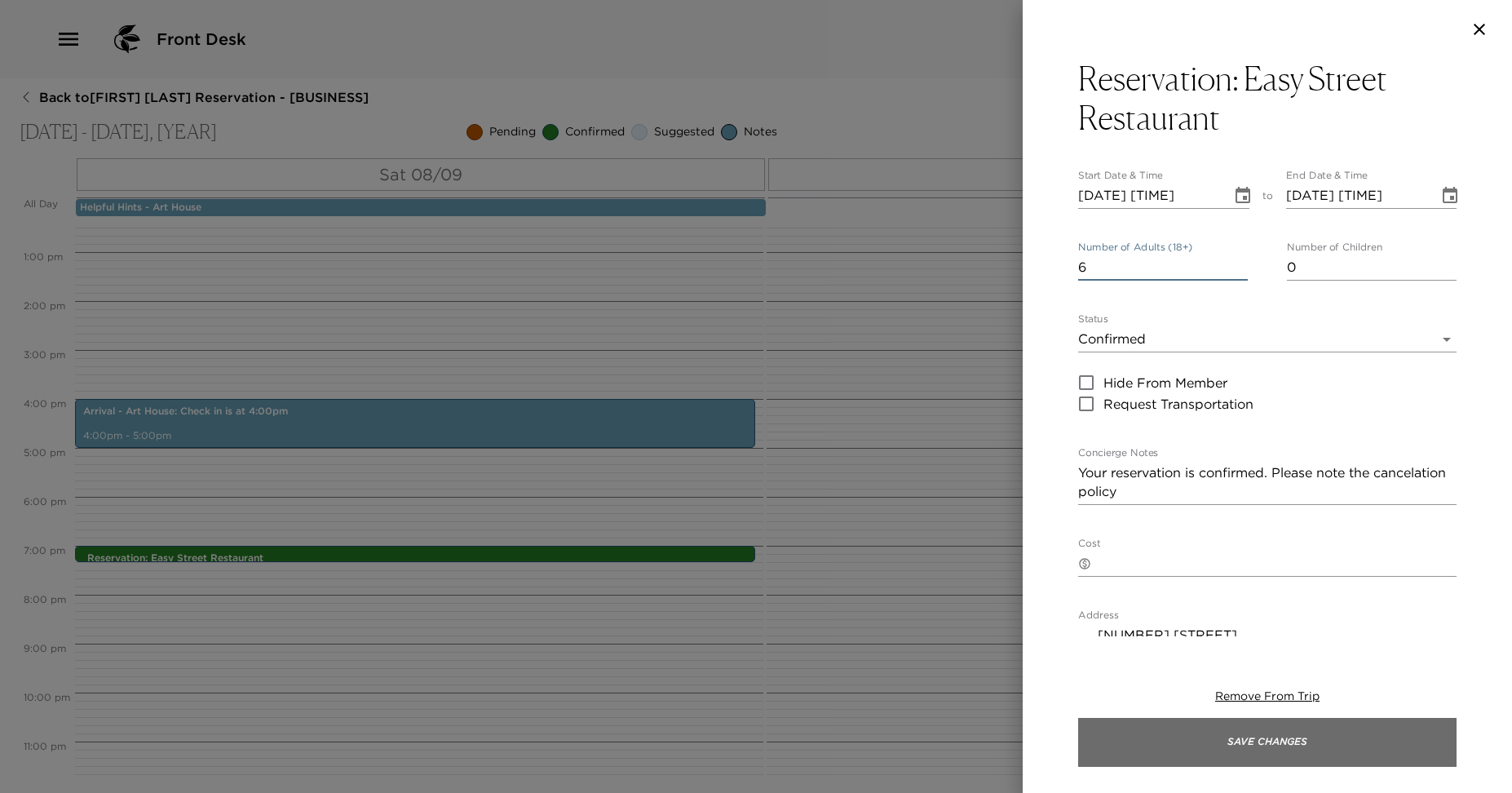 click on "Save Changes" at bounding box center [1267, 742] 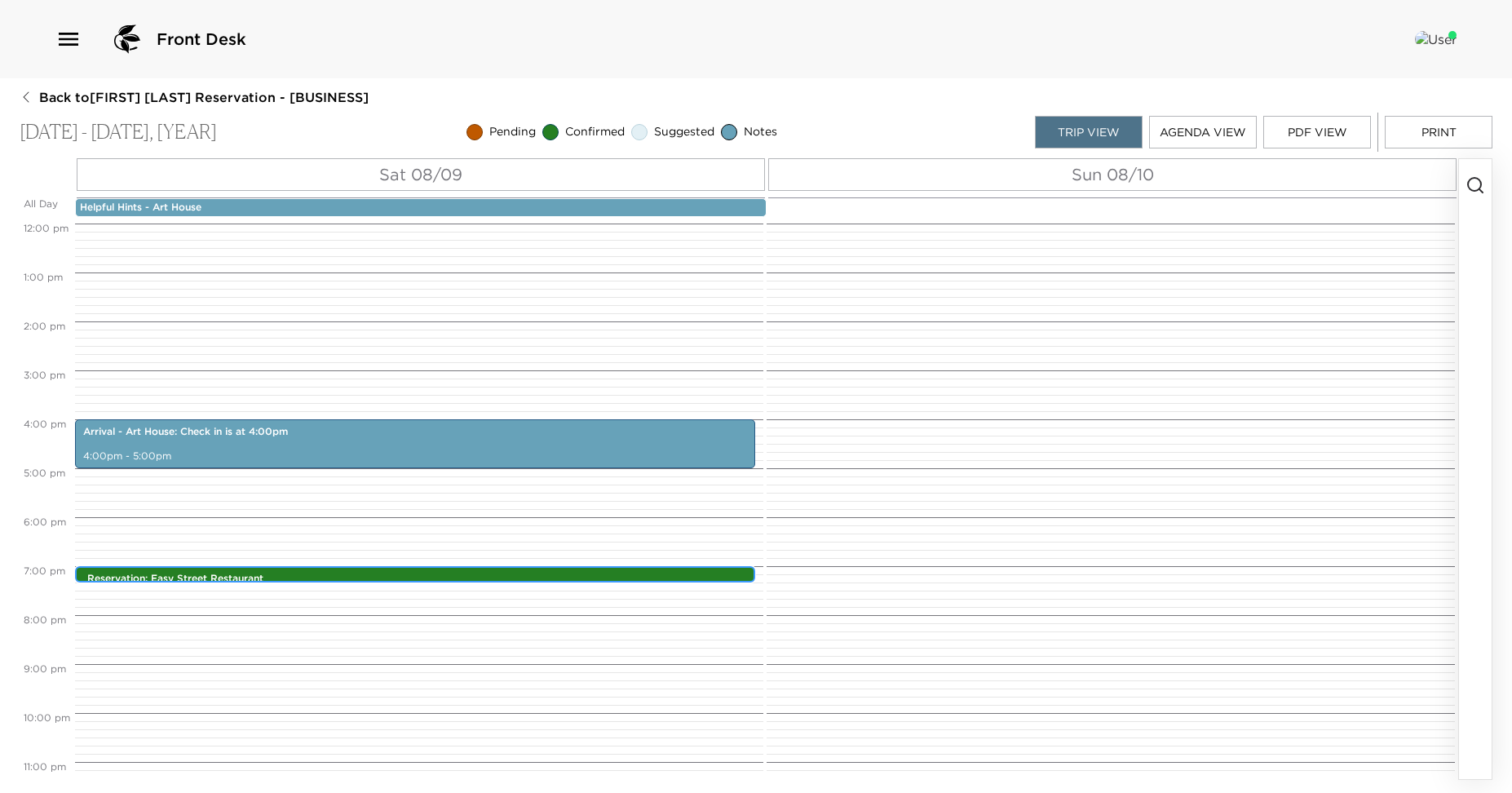 scroll, scrollTop: 592, scrollLeft: 0, axis: vertical 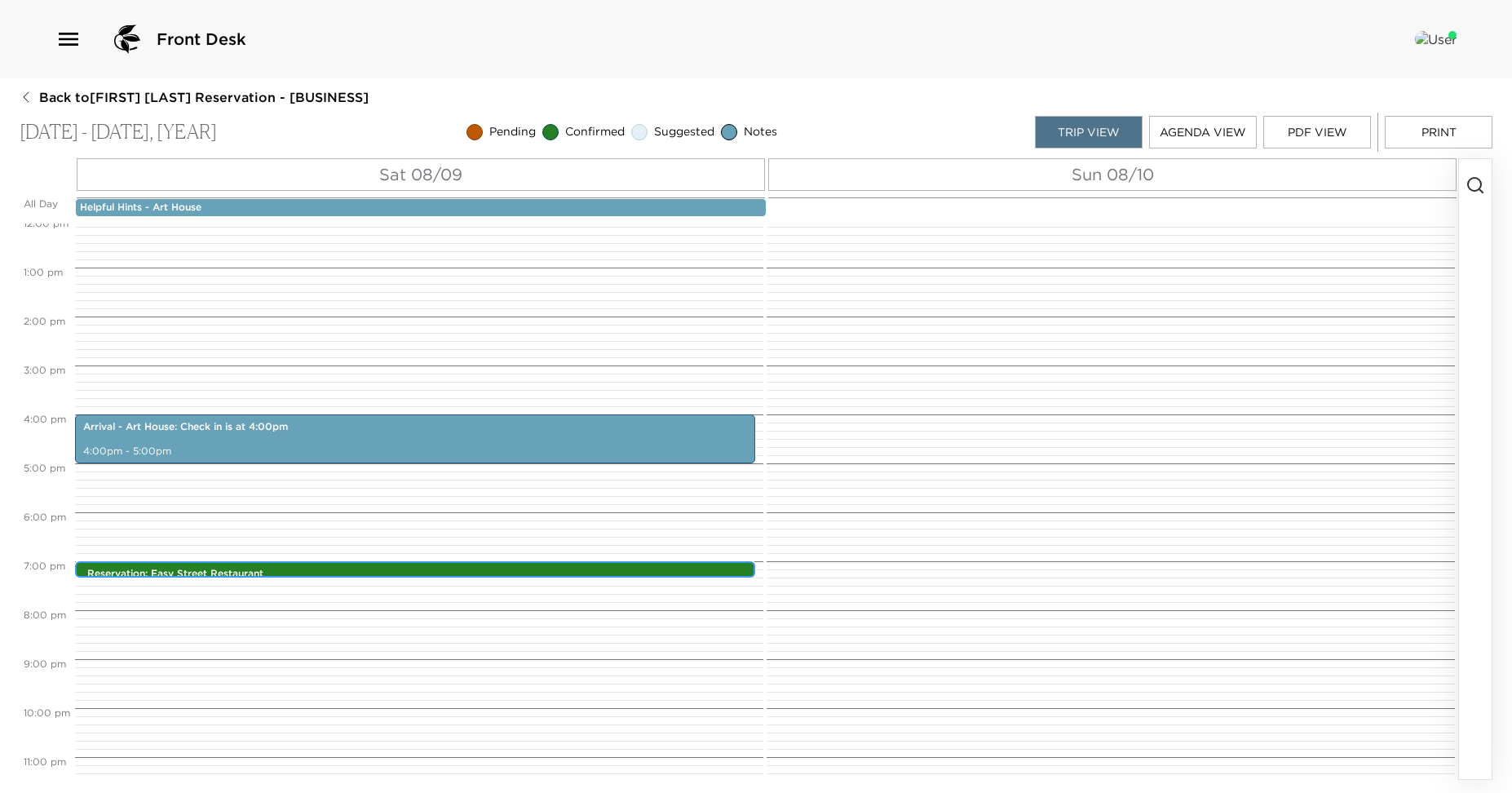 click on "Reservation: Easy Street Restaurant" at bounding box center (419, 574) 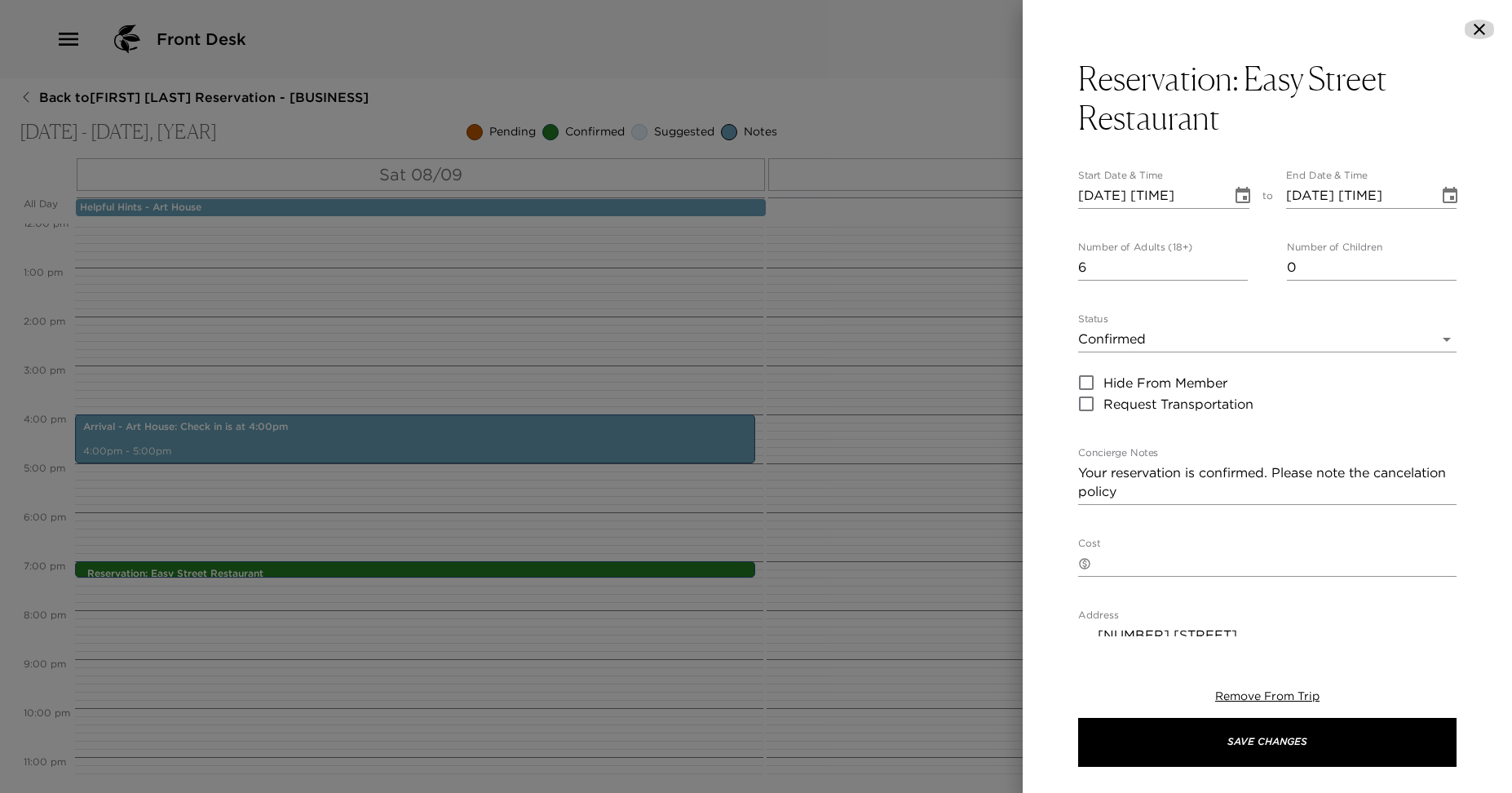 click 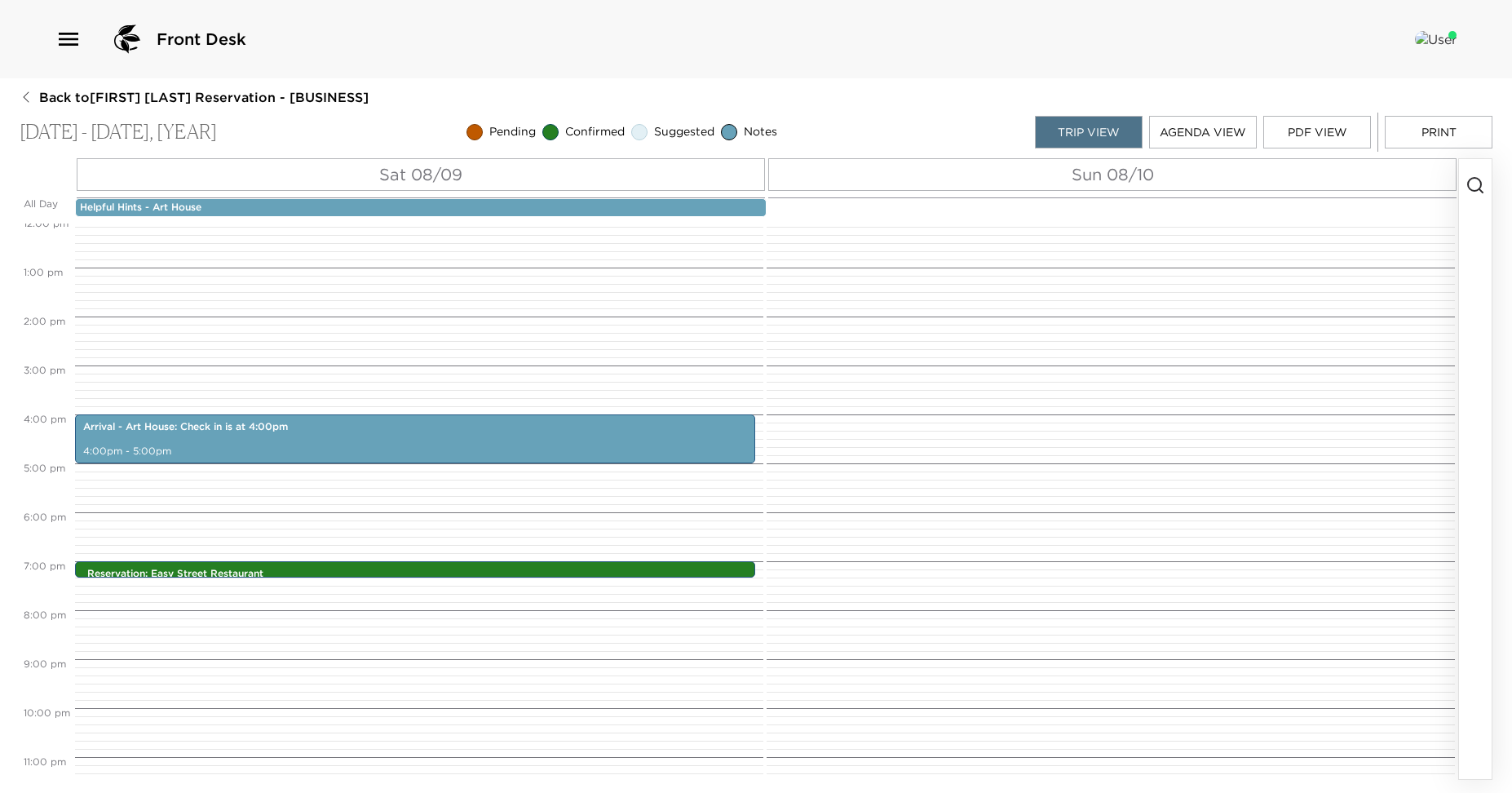 click 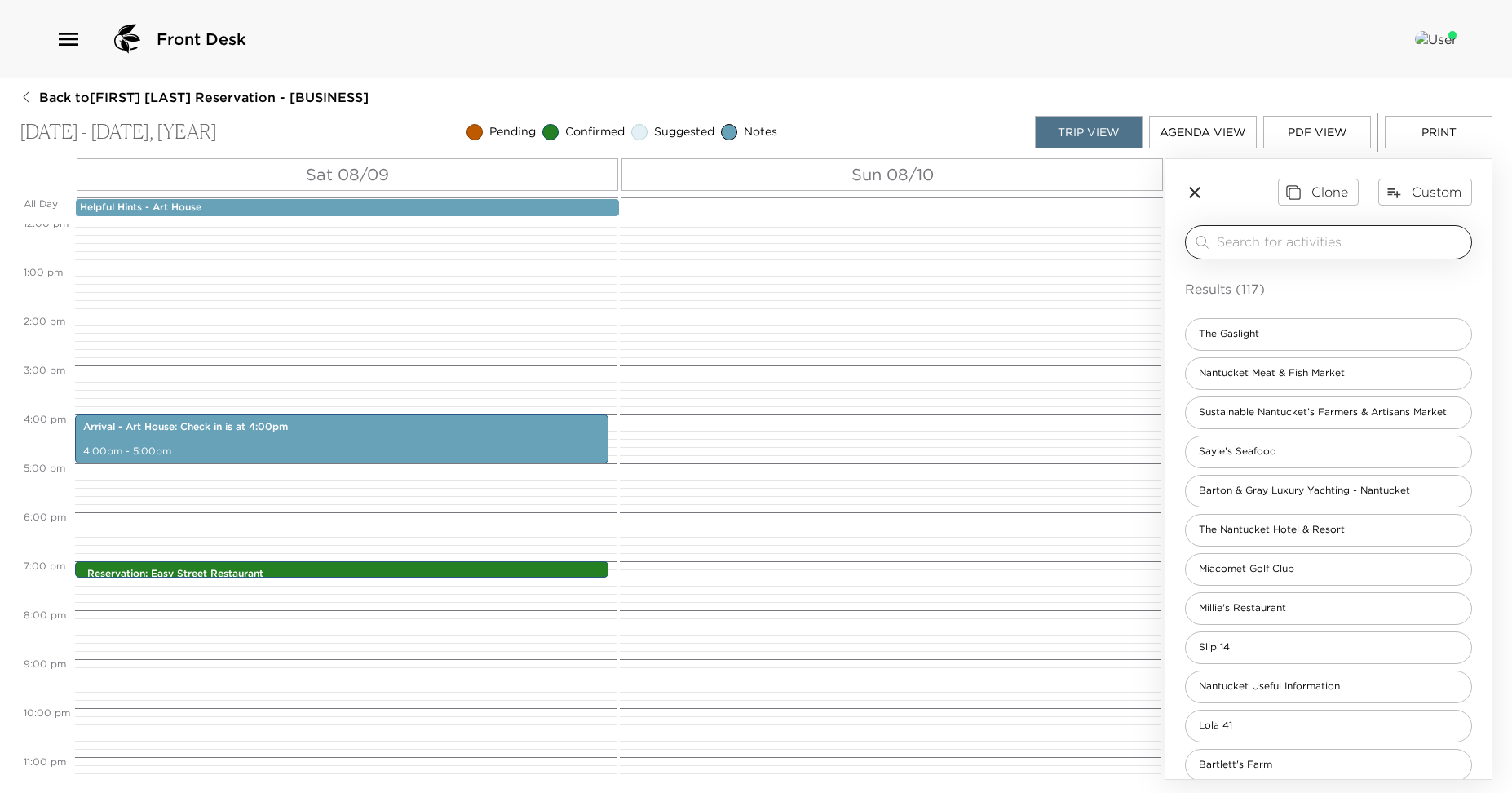 click at bounding box center (1341, 241) 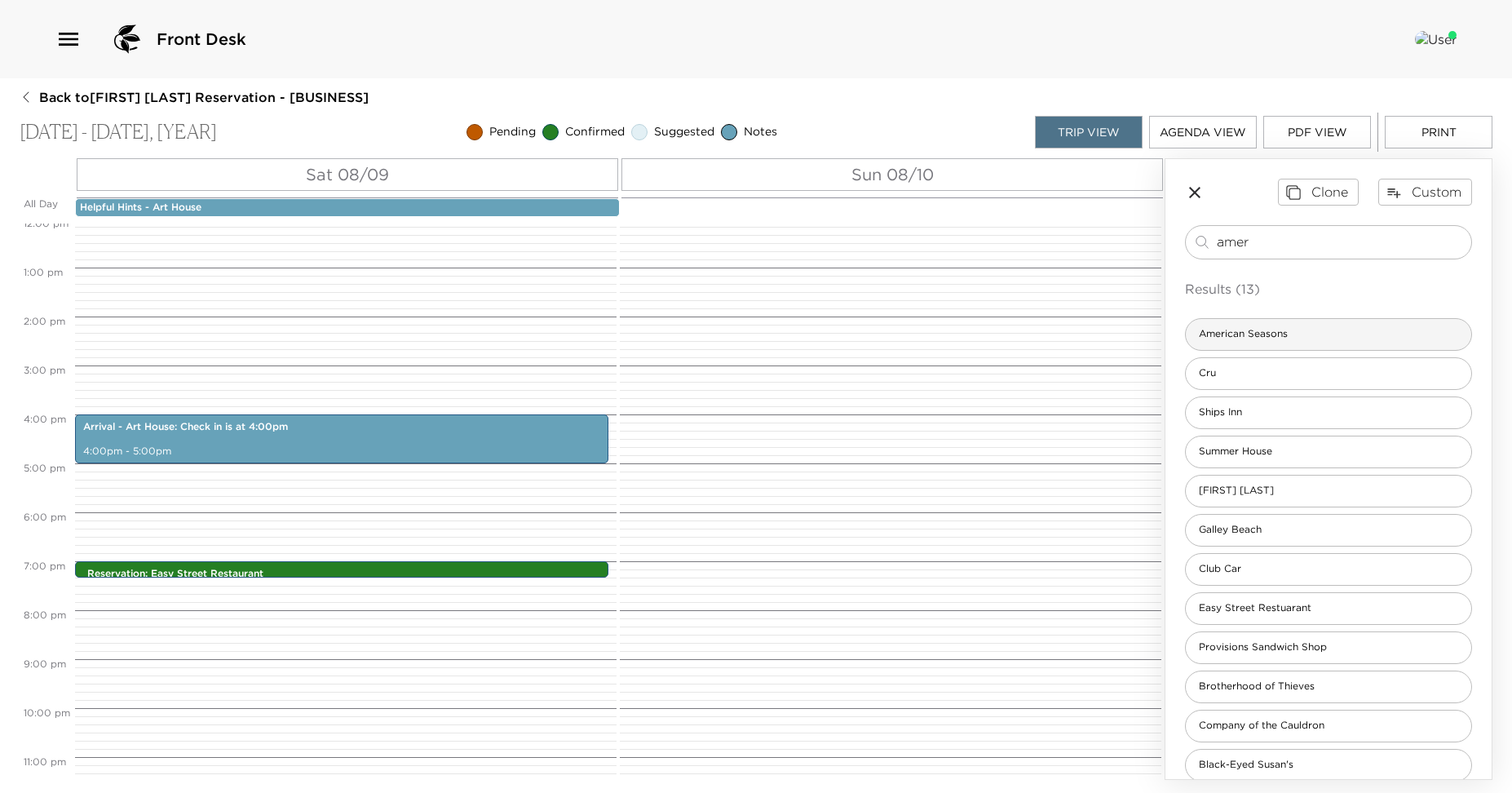 type on "amer" 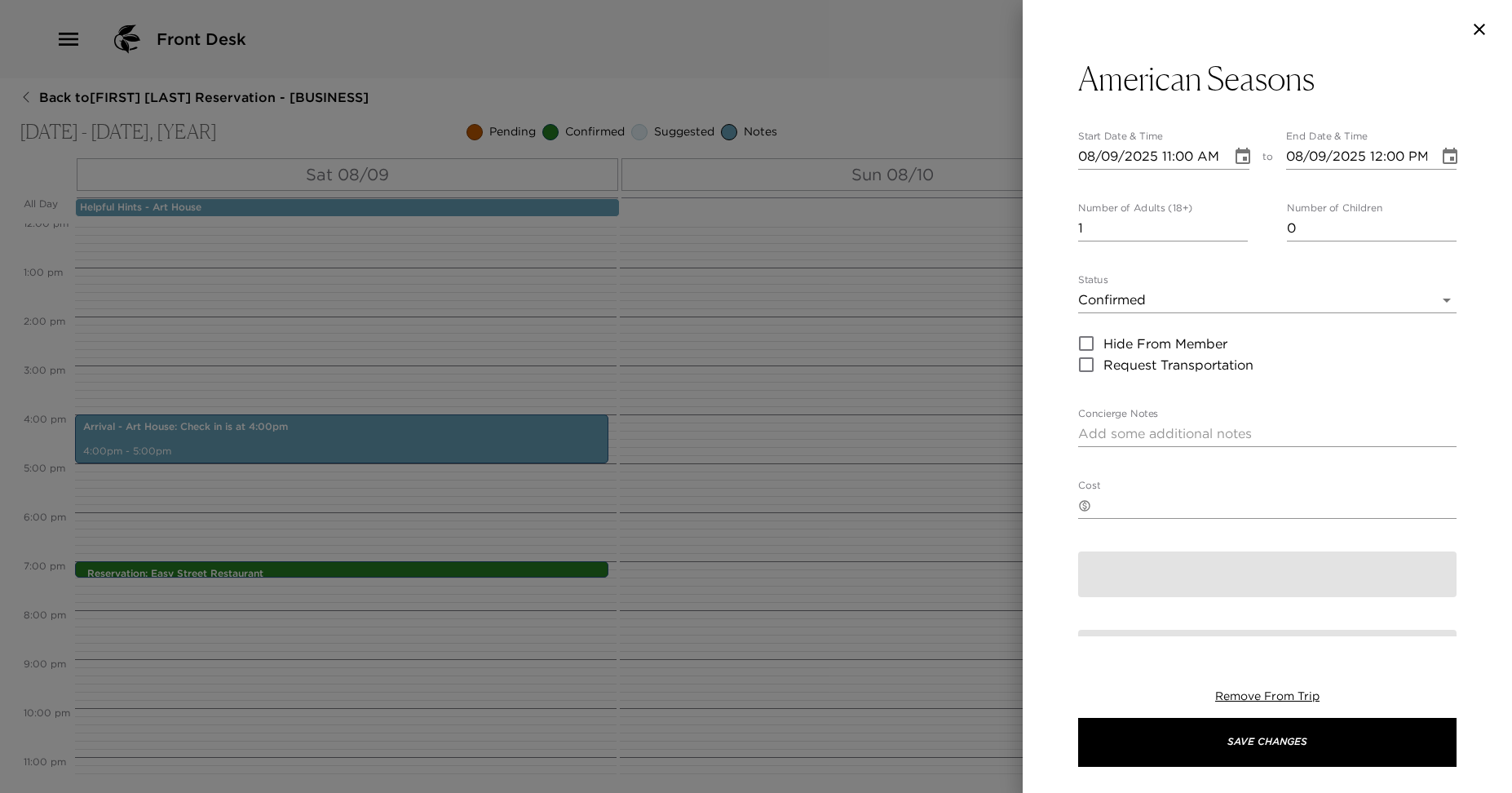 type on "Your dinner reservation has been confirmed. Please note the cancelation policy: 48 hours to avoid a fee of $[PRICE] per person" 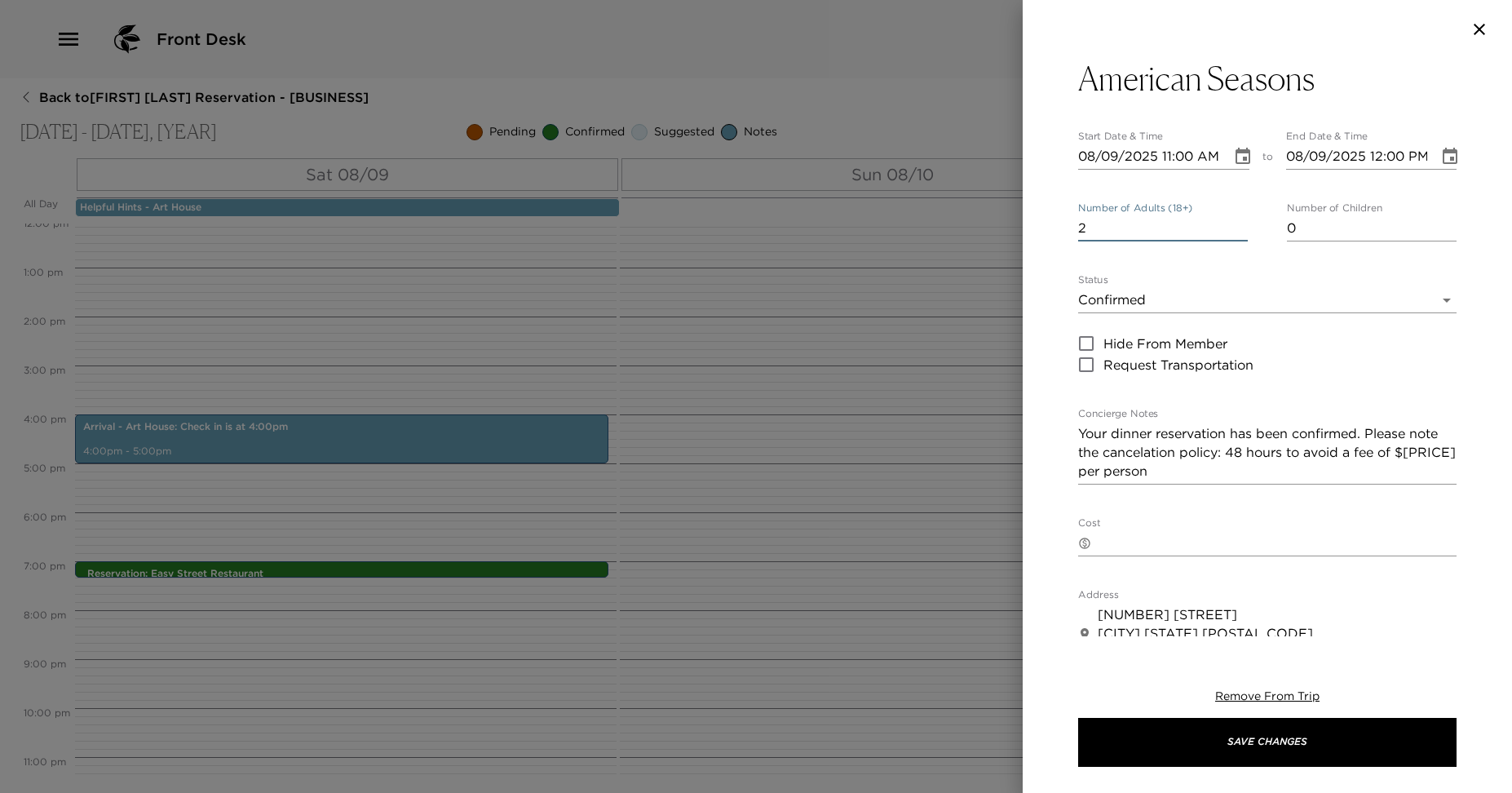 click on "2" at bounding box center [1163, 228] 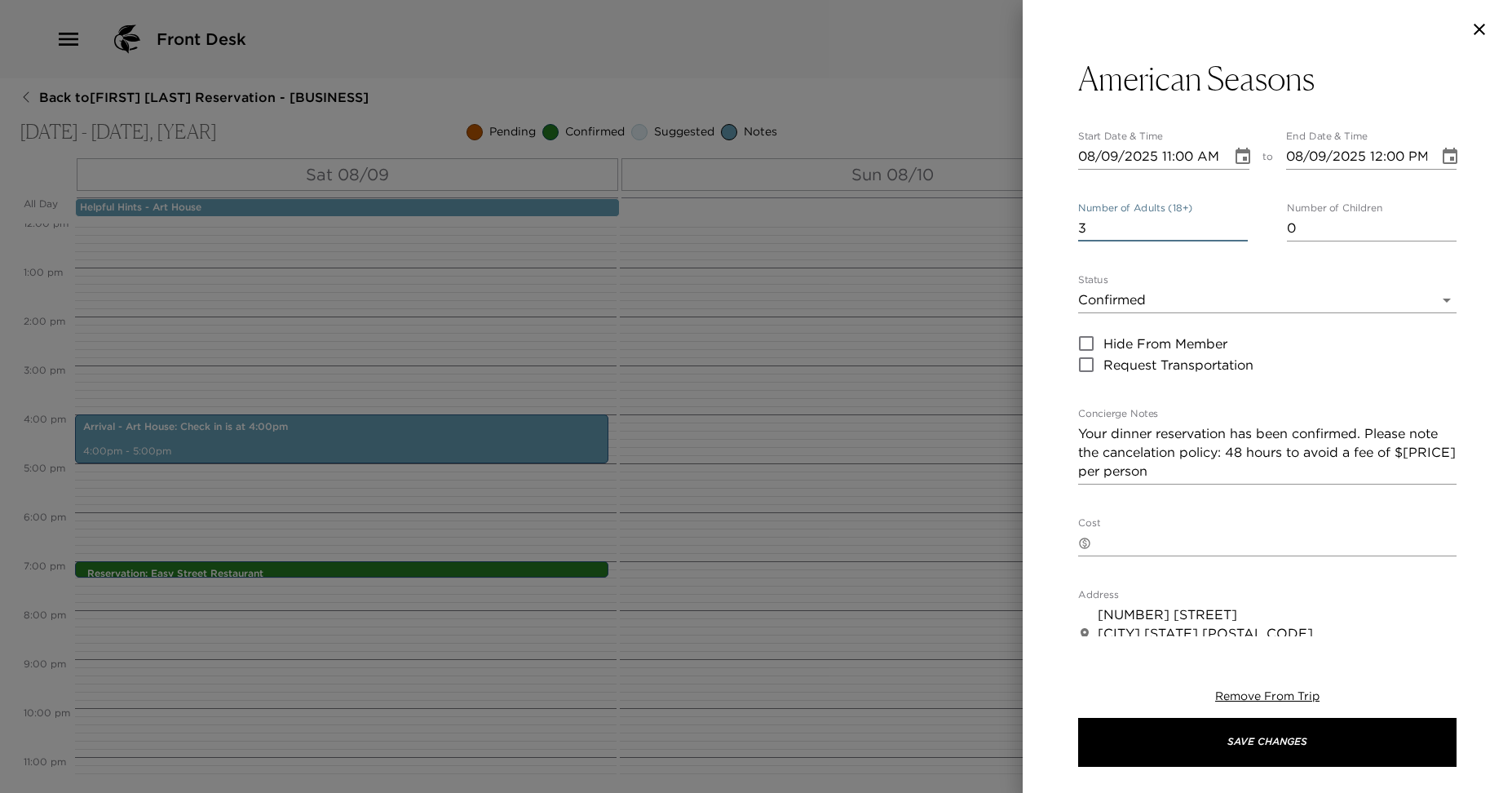 click on "3" at bounding box center (1163, 228) 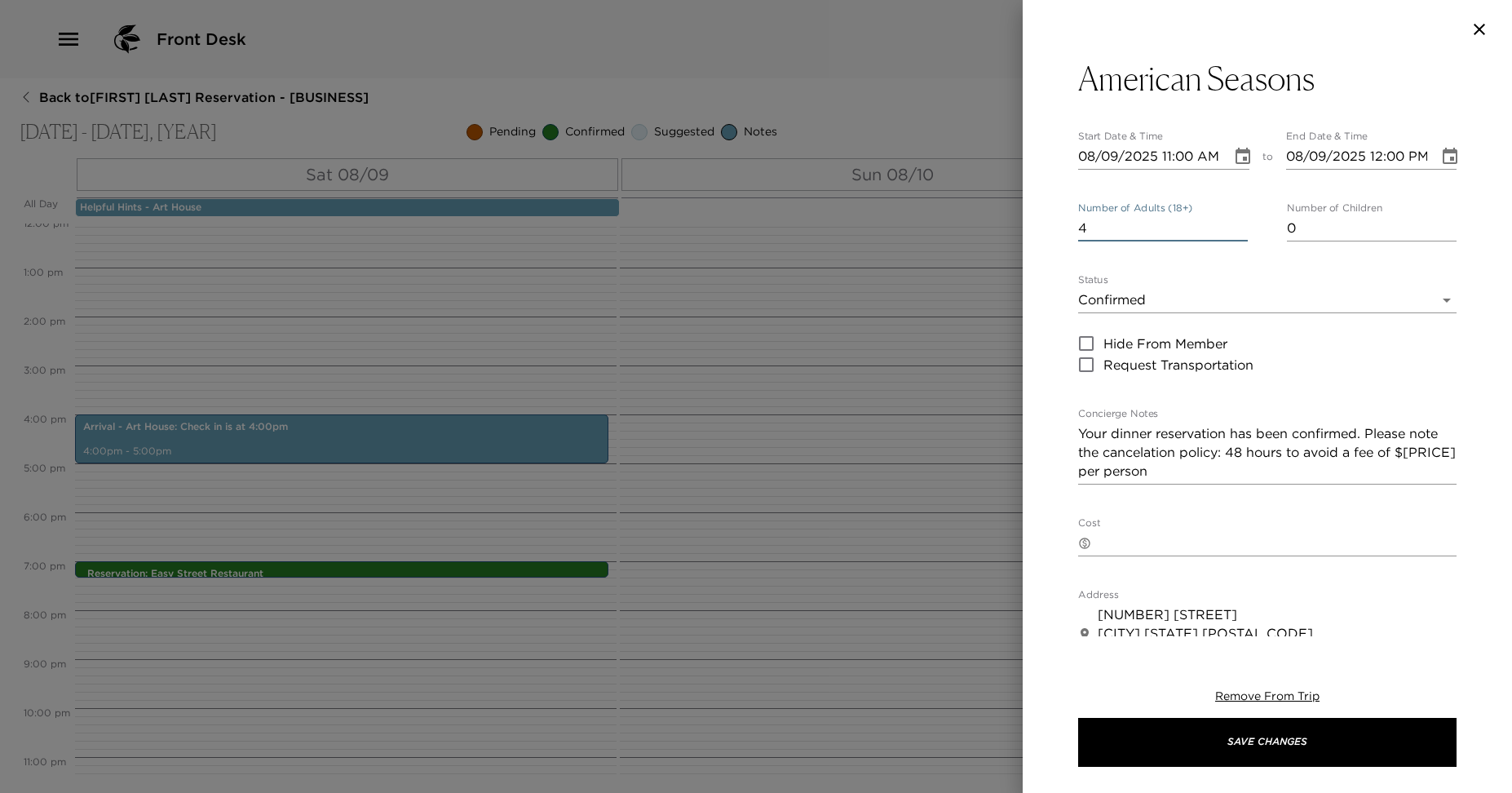 type on "4" 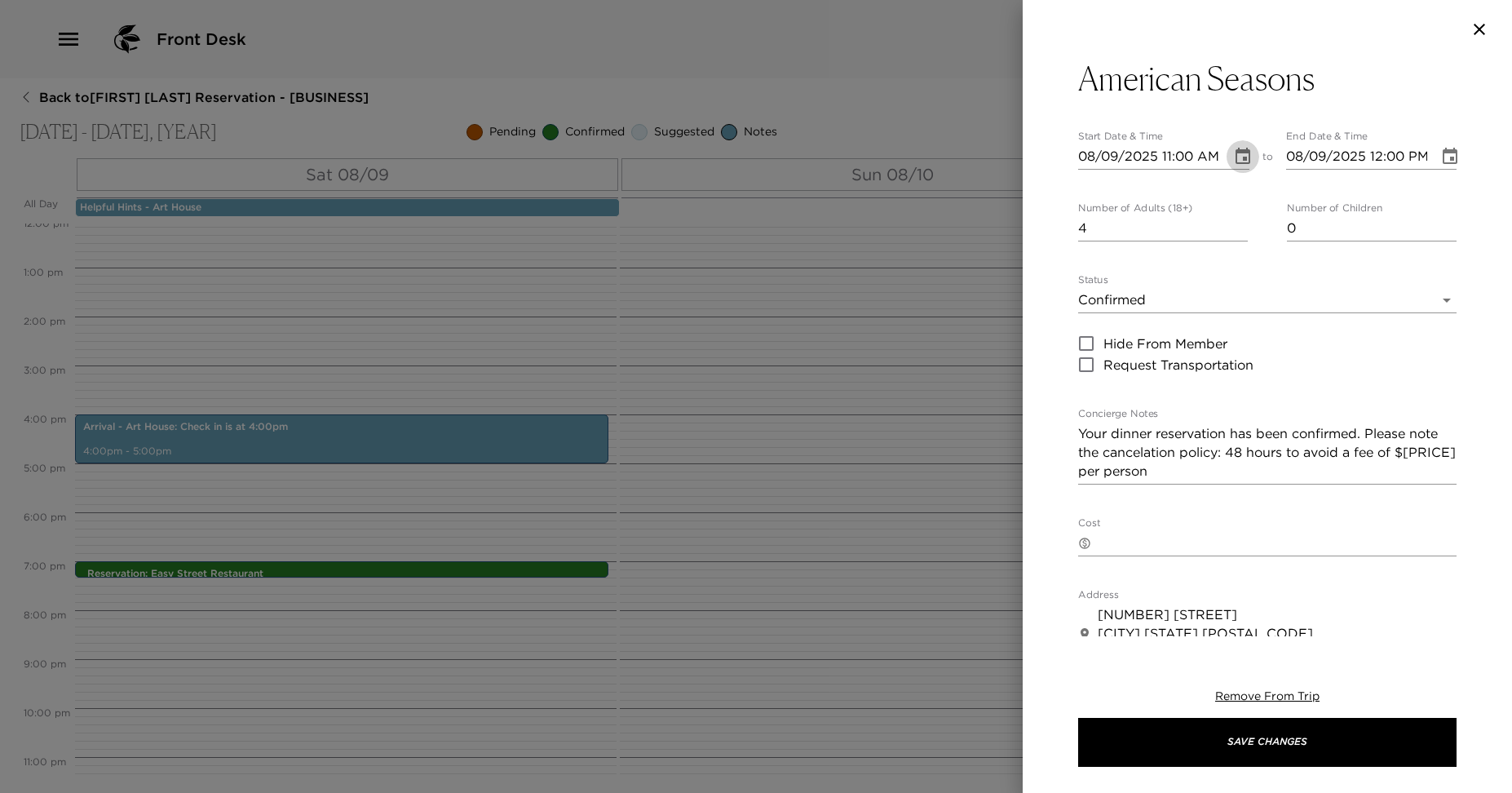 click 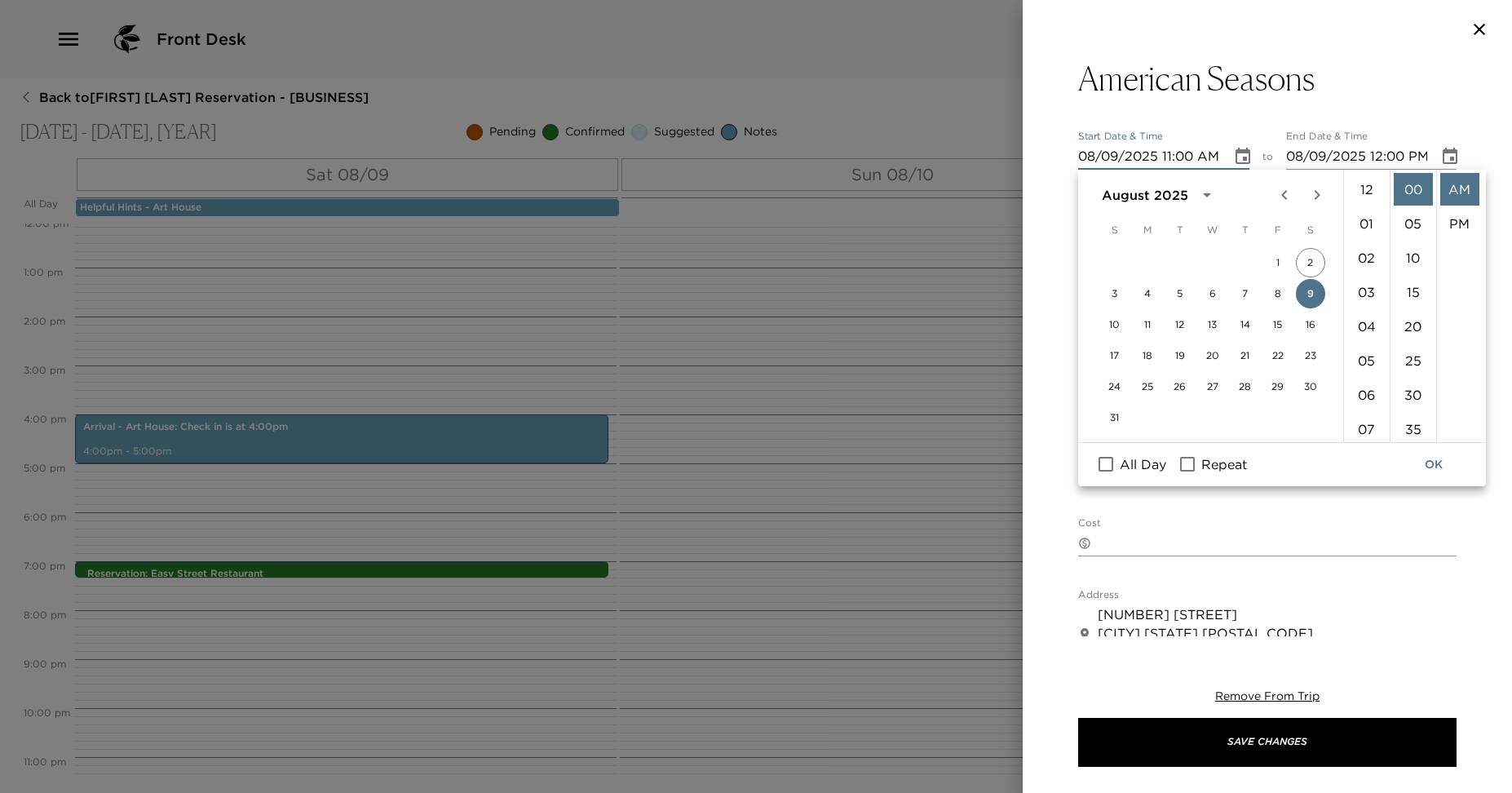 scroll, scrollTop: 377, scrollLeft: 0, axis: vertical 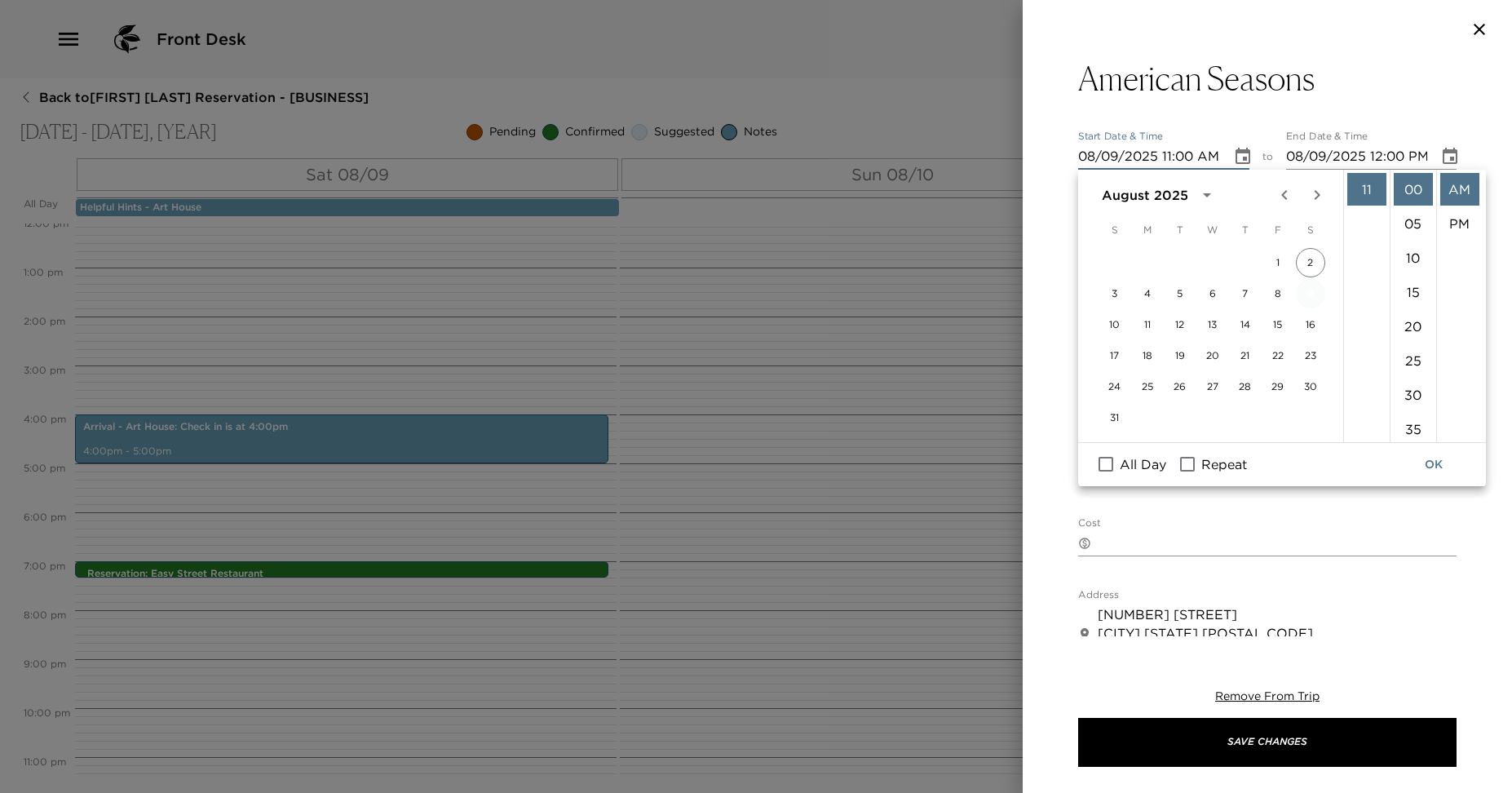 click on "9" at bounding box center [1311, 294] 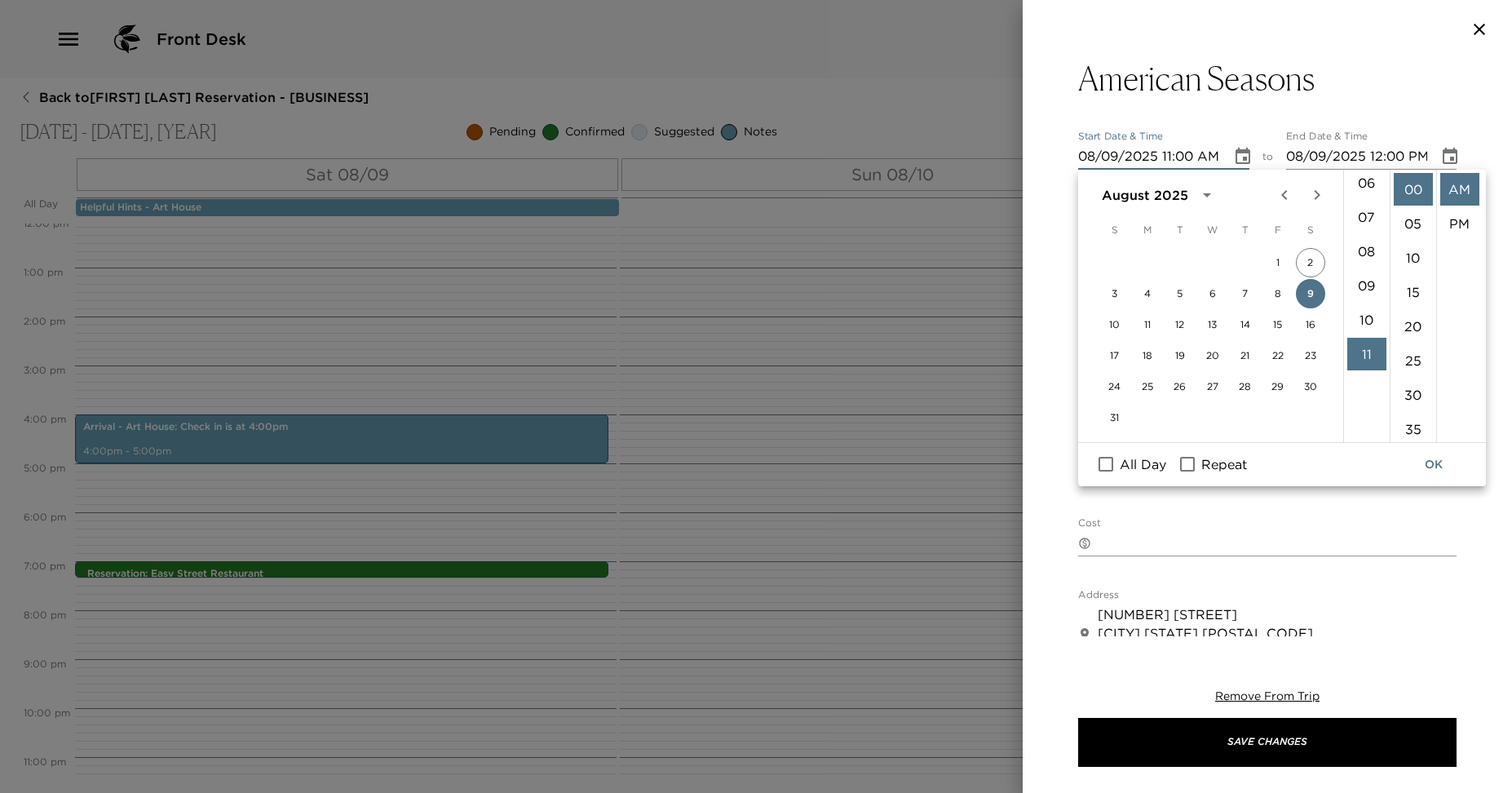 scroll, scrollTop: 202, scrollLeft: 0, axis: vertical 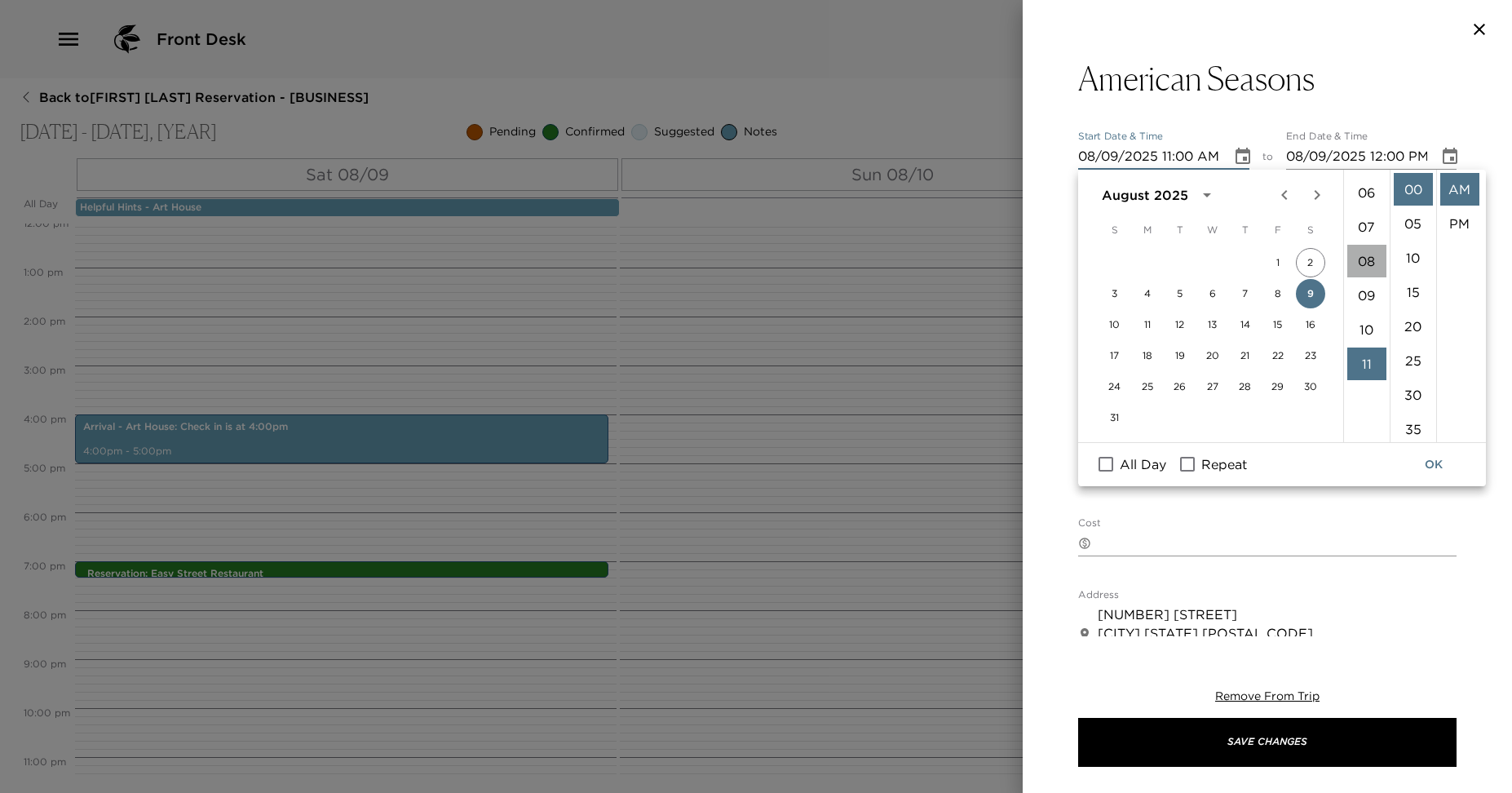 click on "08" at bounding box center [1367, 261] 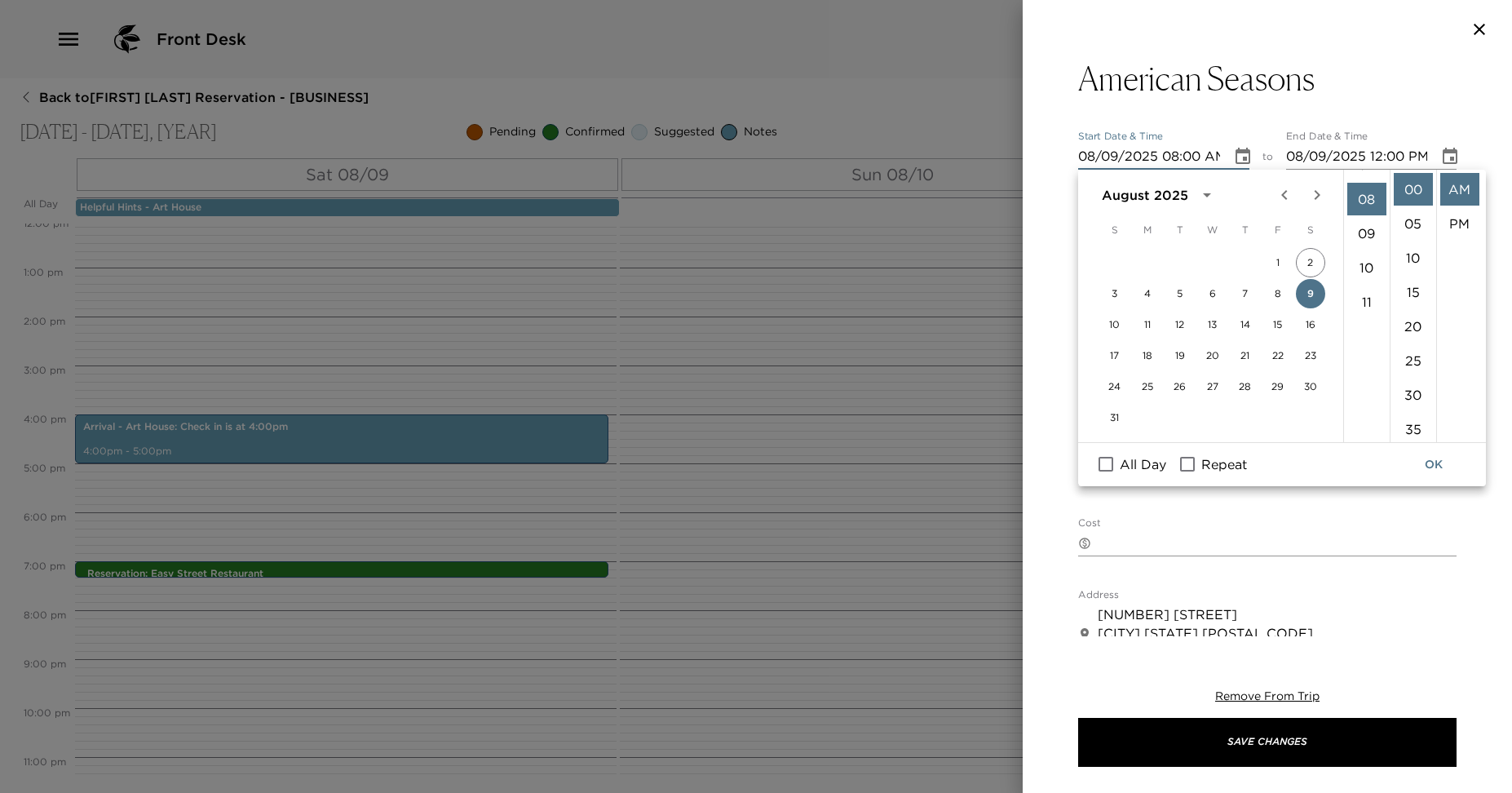 scroll, scrollTop: 274, scrollLeft: 0, axis: vertical 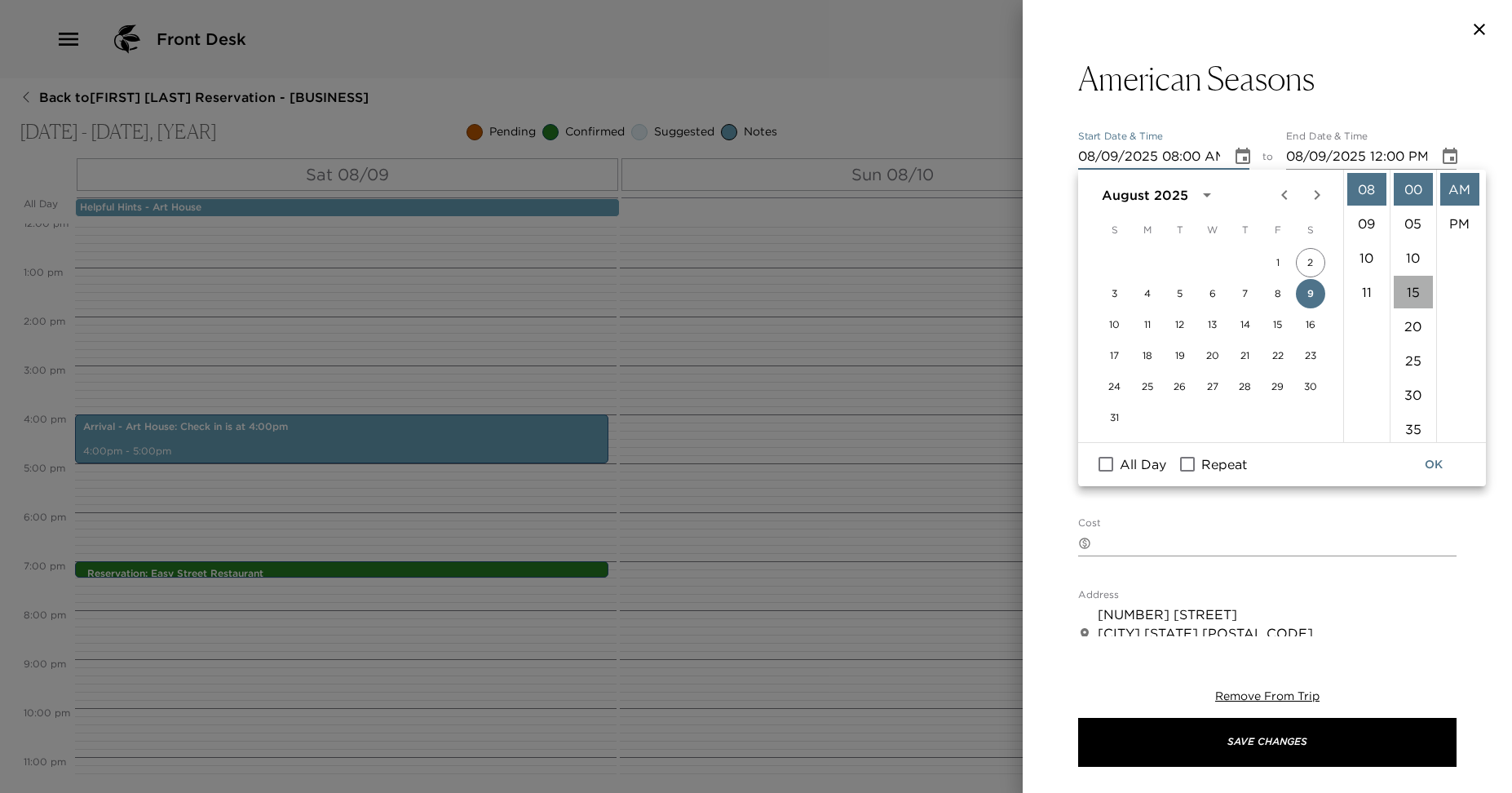 click on "15" at bounding box center [1413, 292] 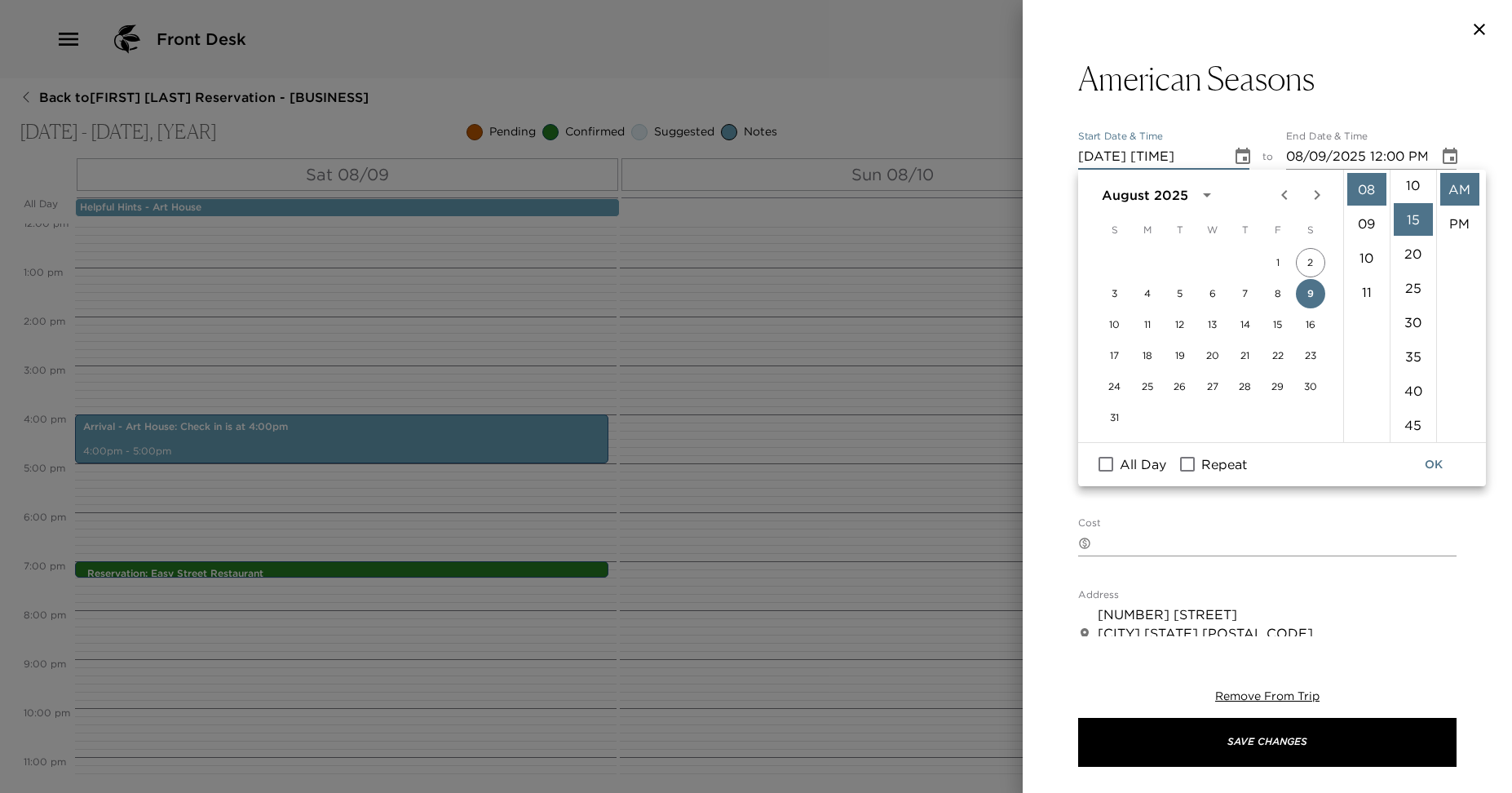 scroll, scrollTop: 103, scrollLeft: 0, axis: vertical 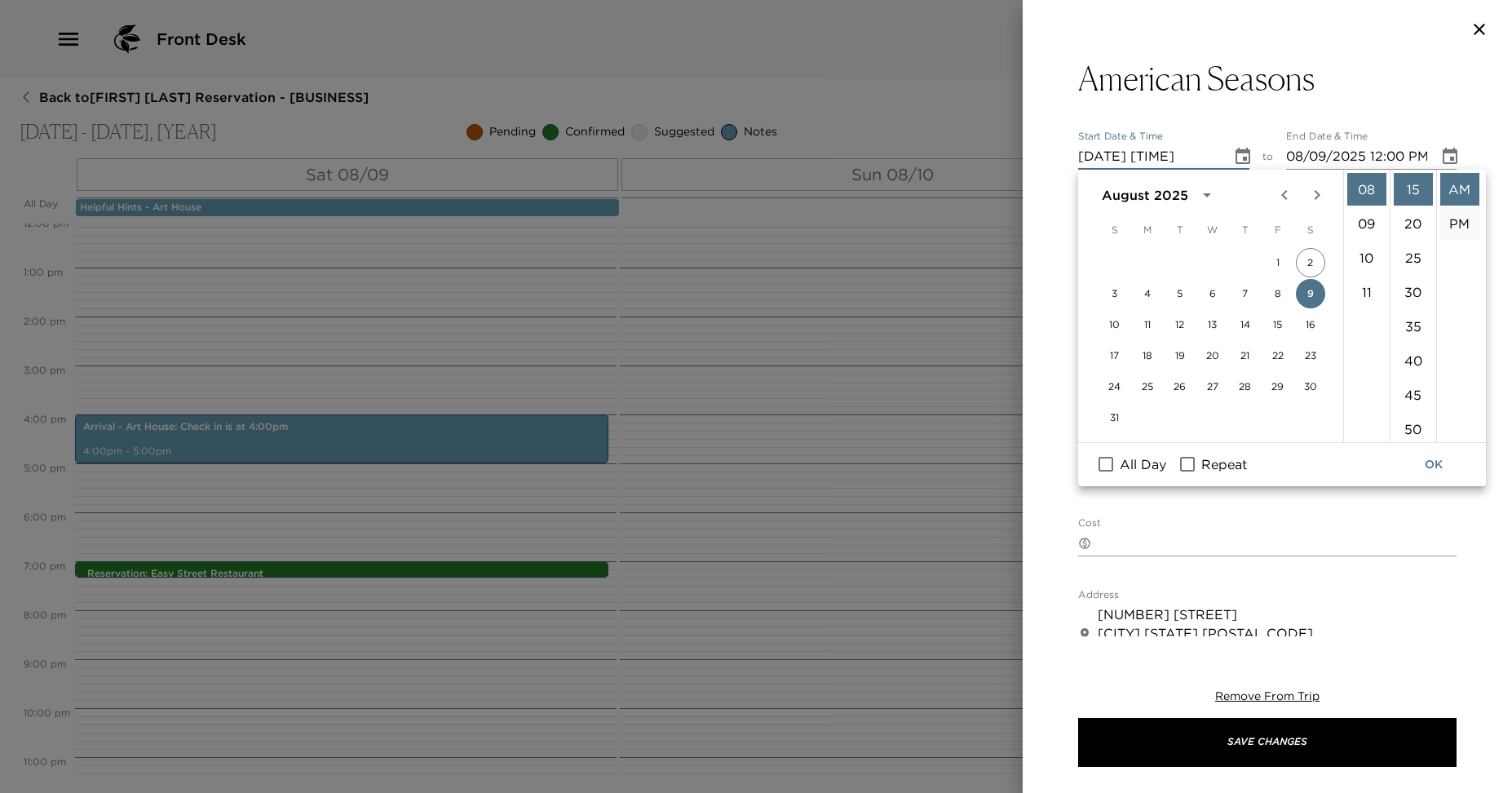 click on "PM" at bounding box center [1460, 224] 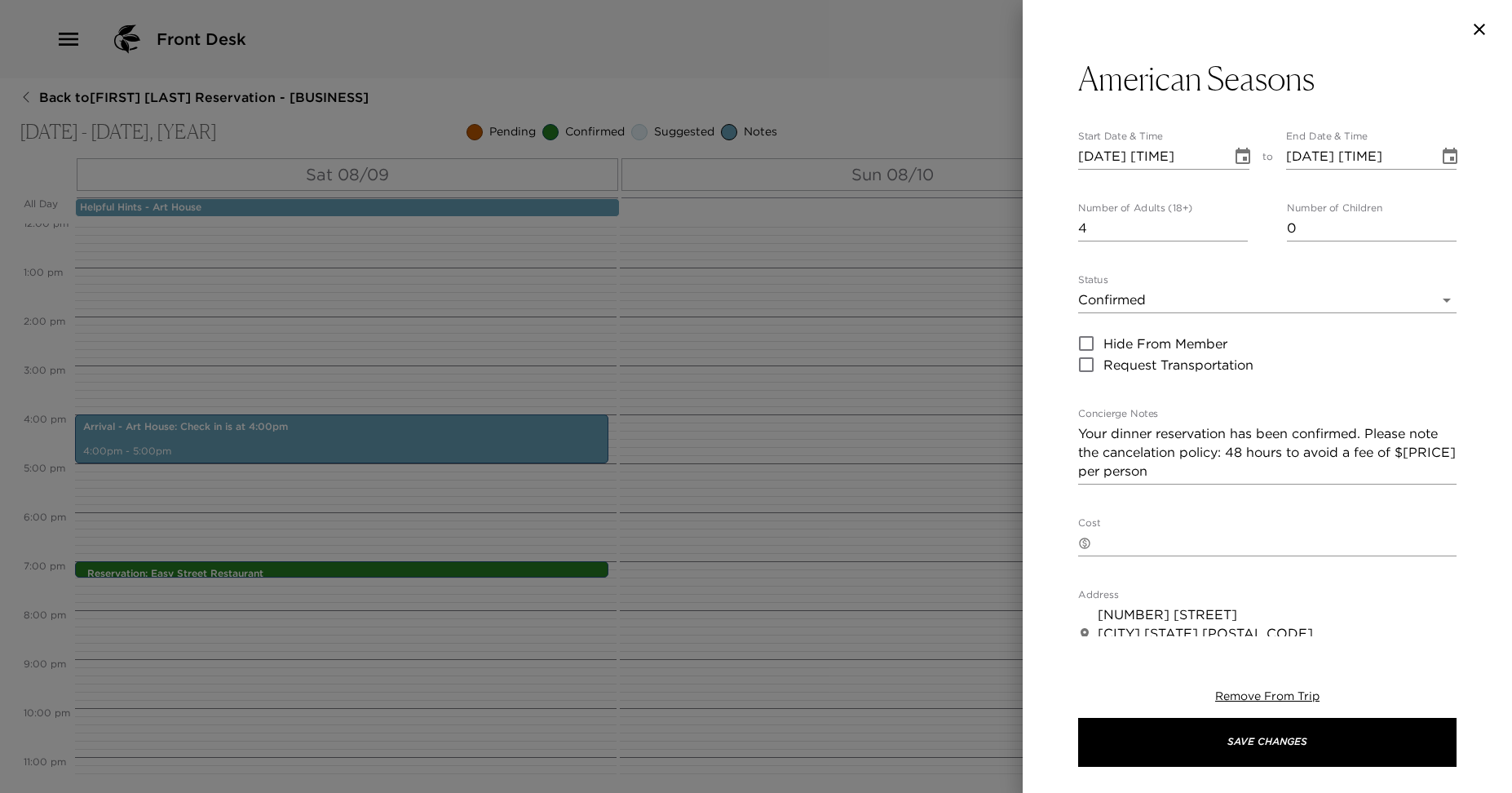 scroll, scrollTop: 34, scrollLeft: 0, axis: vertical 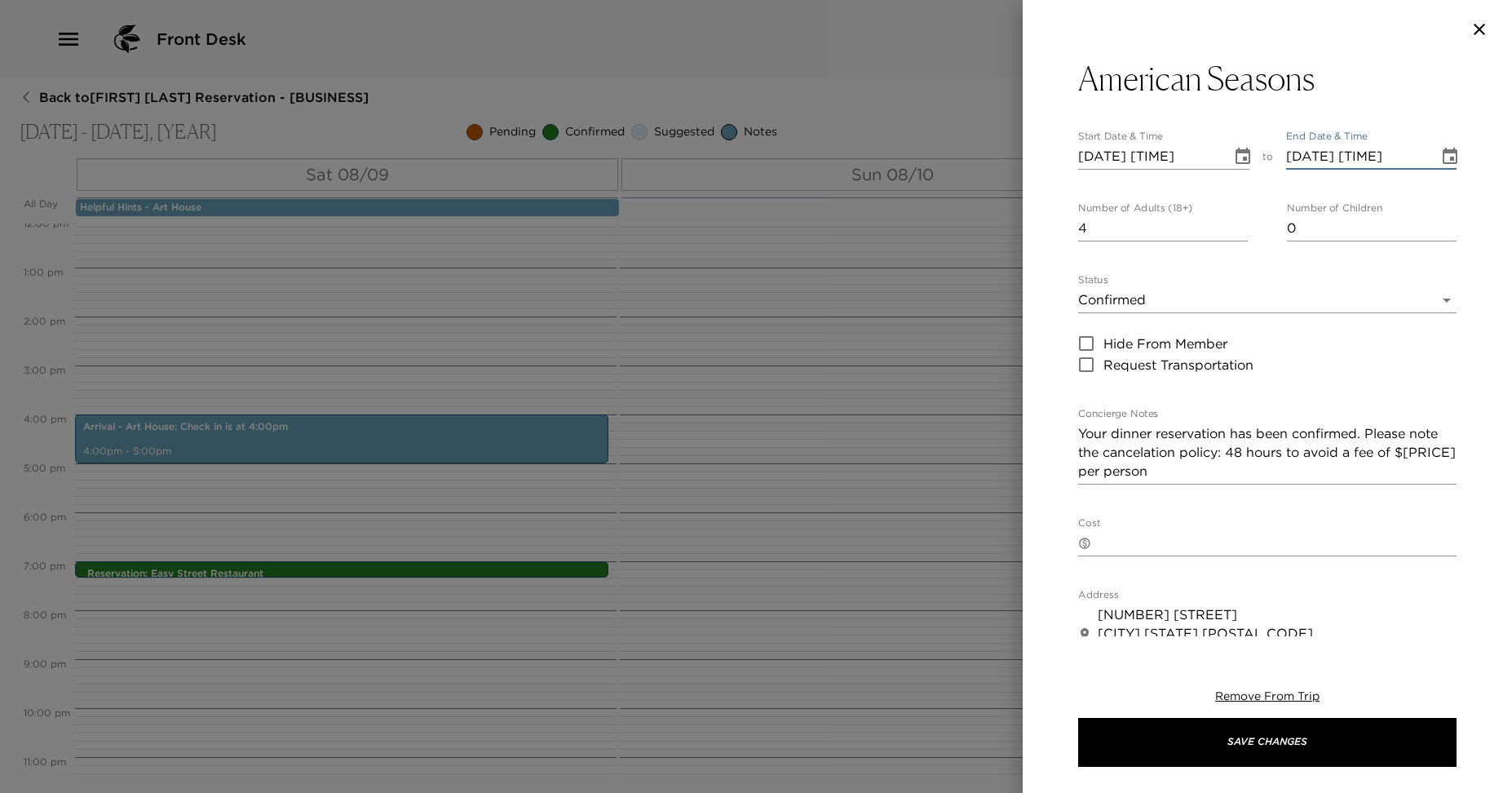 click on "[DATE] [TIME]" at bounding box center (1357, 157) 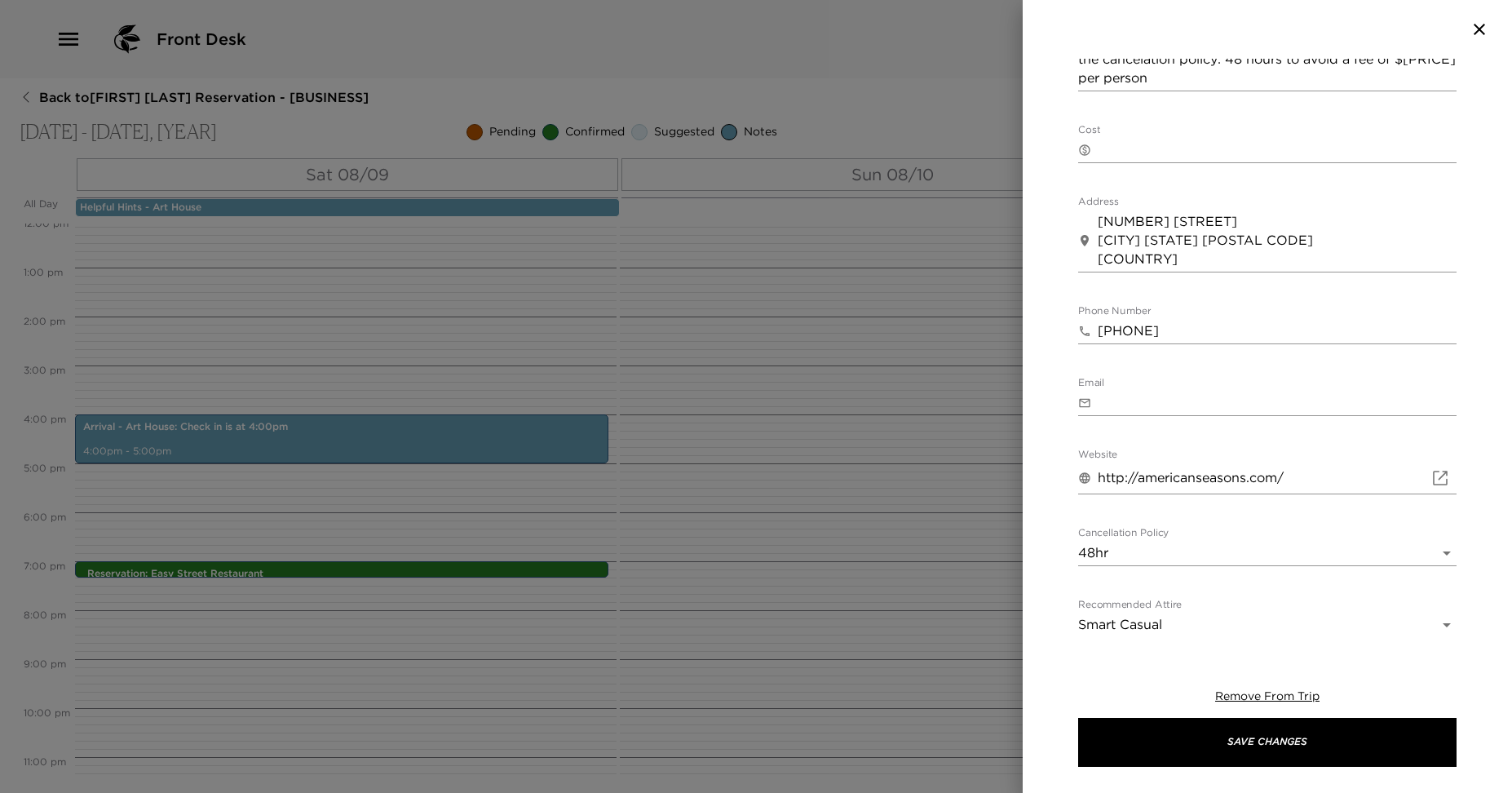 scroll, scrollTop: 432, scrollLeft: 0, axis: vertical 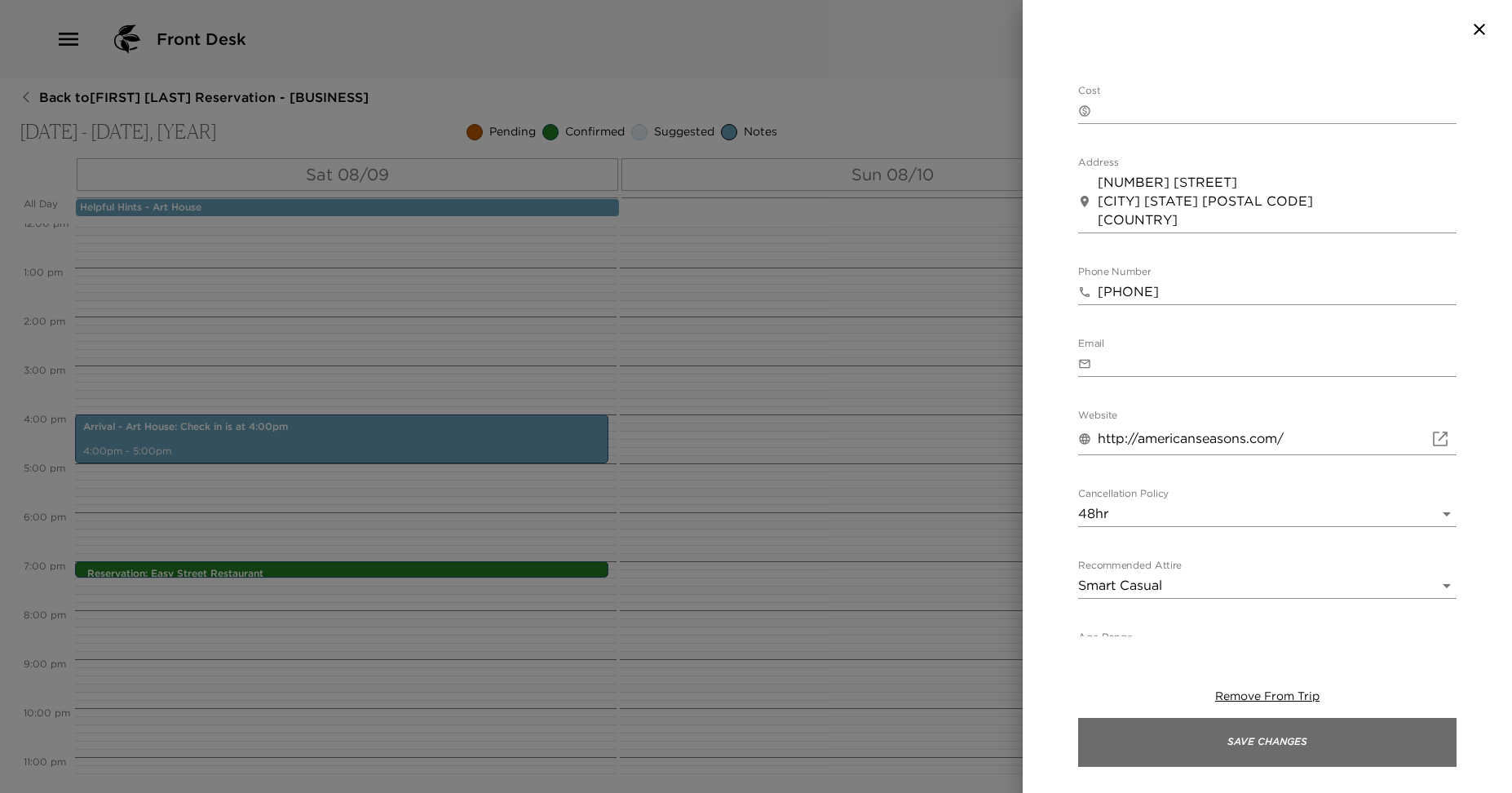 type on "[DATE] [TIME]" 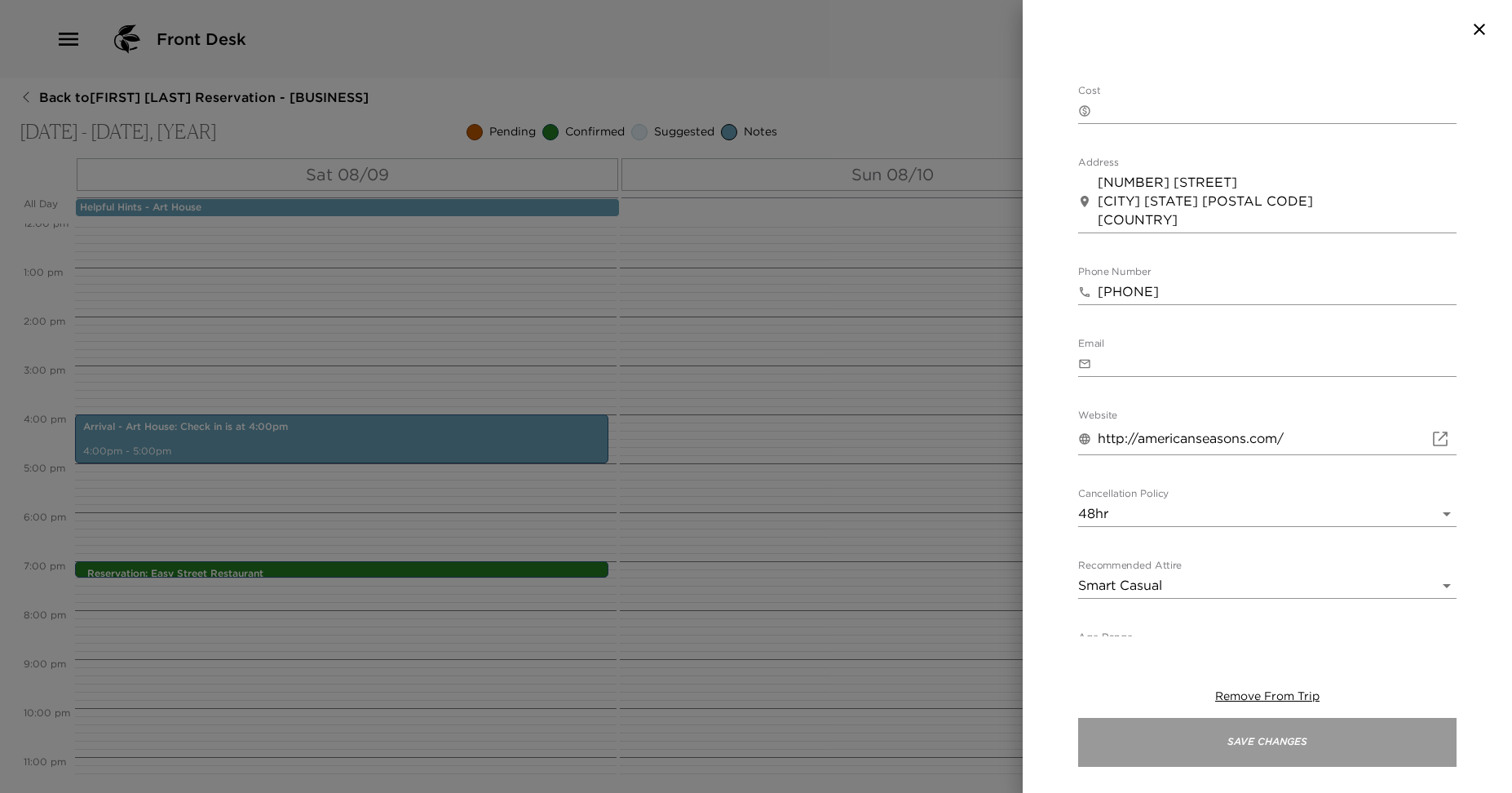 click on "Save Changes" at bounding box center (1267, 742) 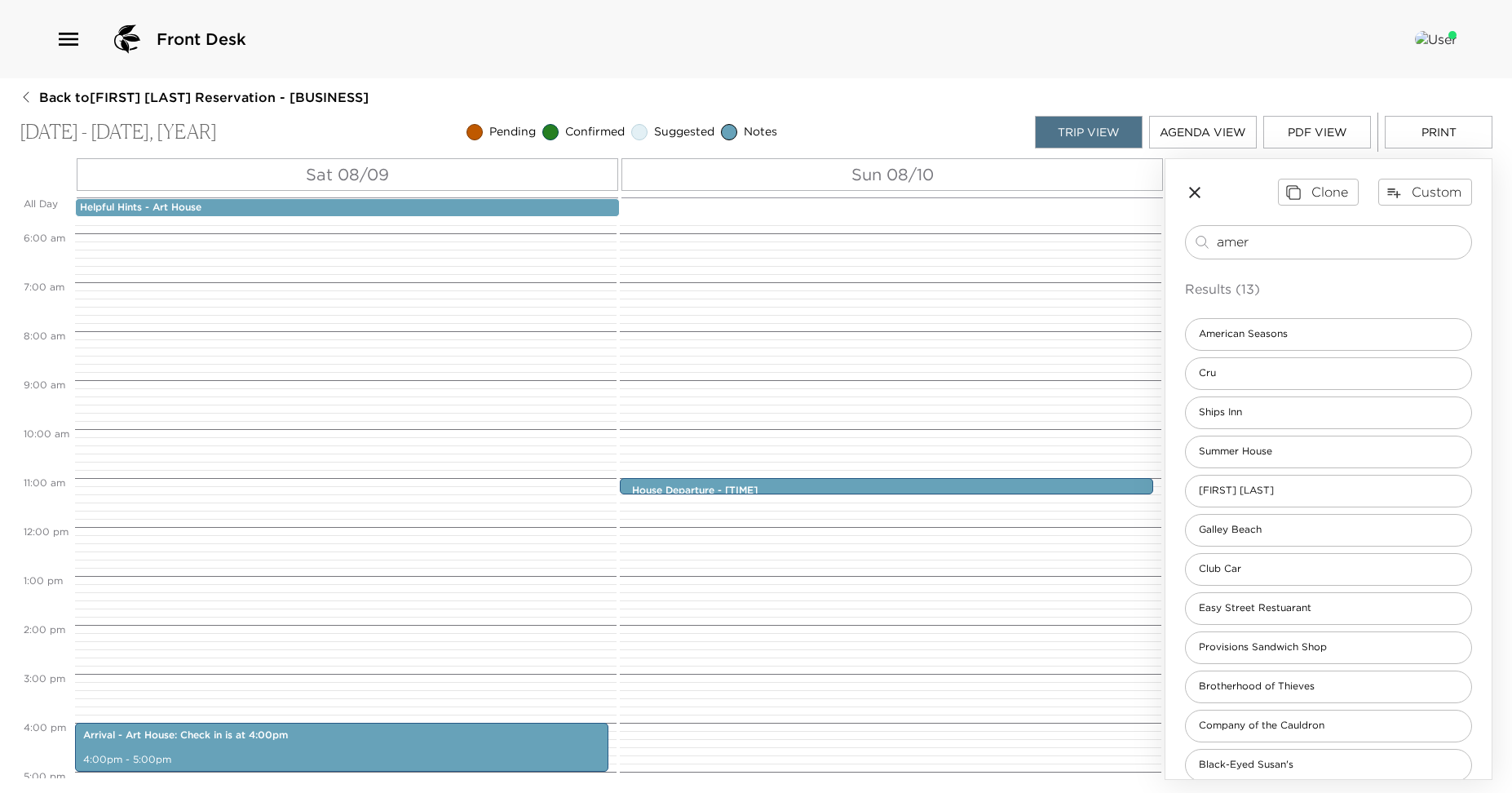 scroll, scrollTop: 272, scrollLeft: 0, axis: vertical 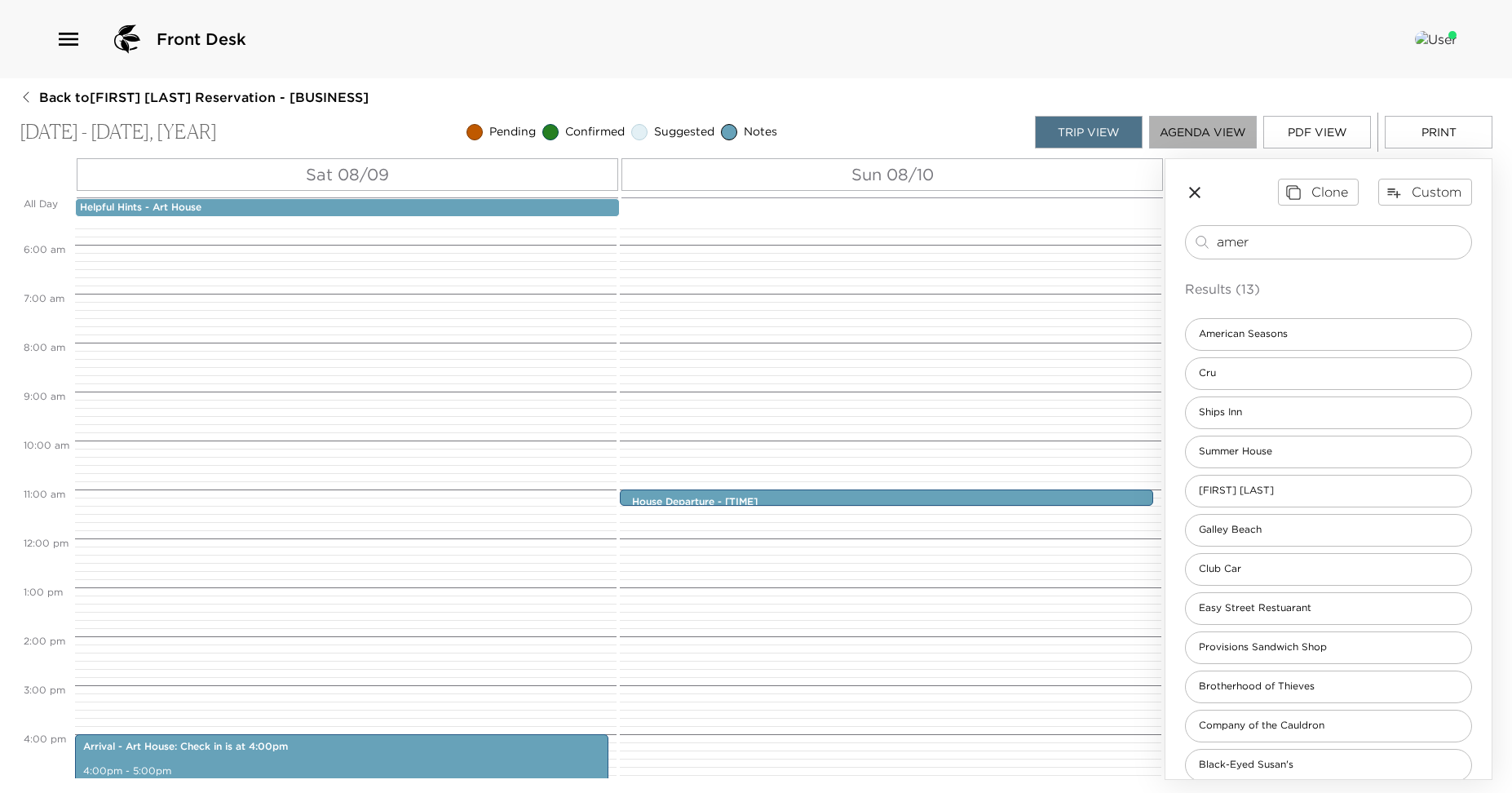 click on "Agenda View" at bounding box center [1203, 132] 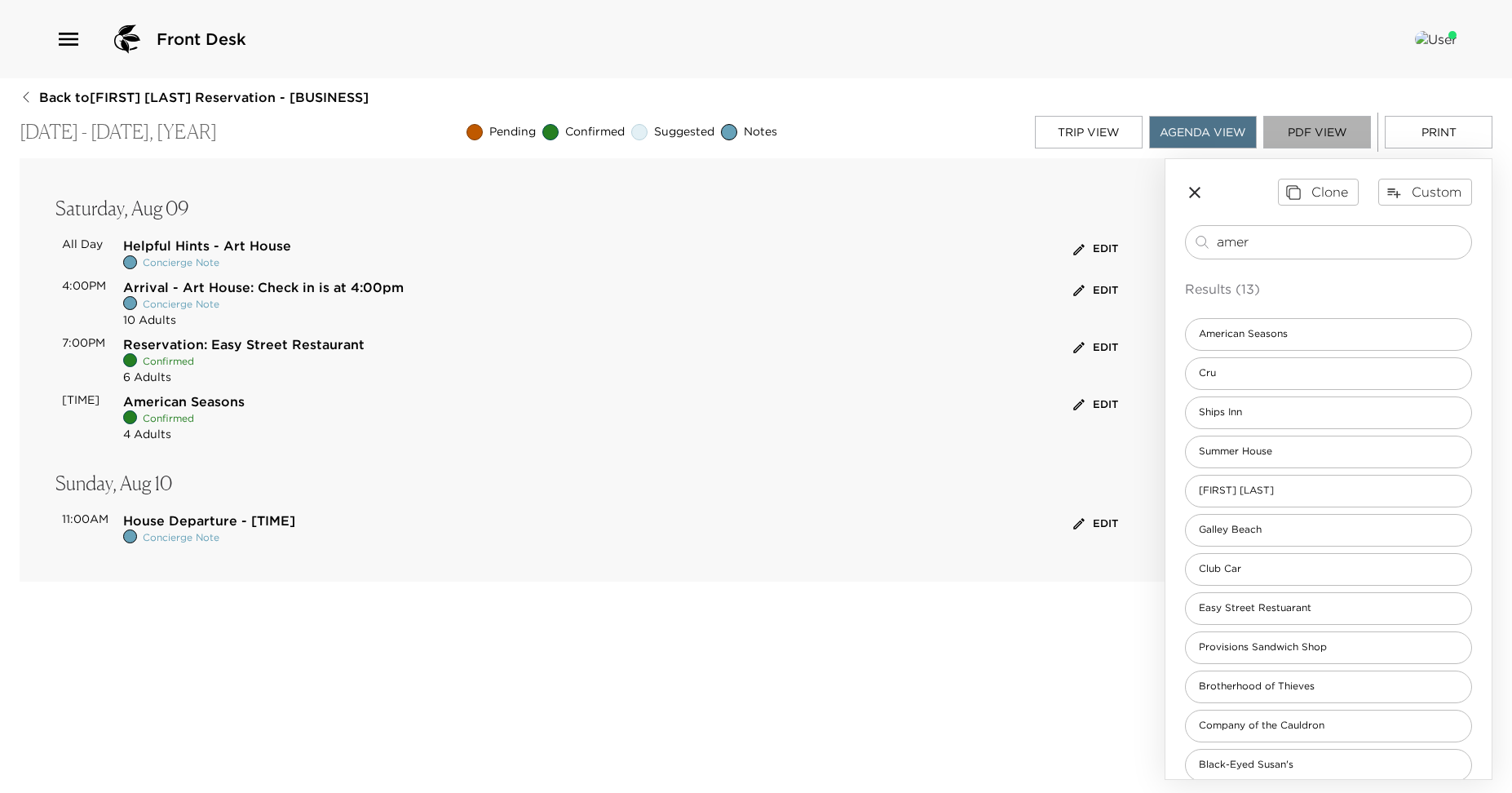 click on "PDF View" at bounding box center (1317, 132) 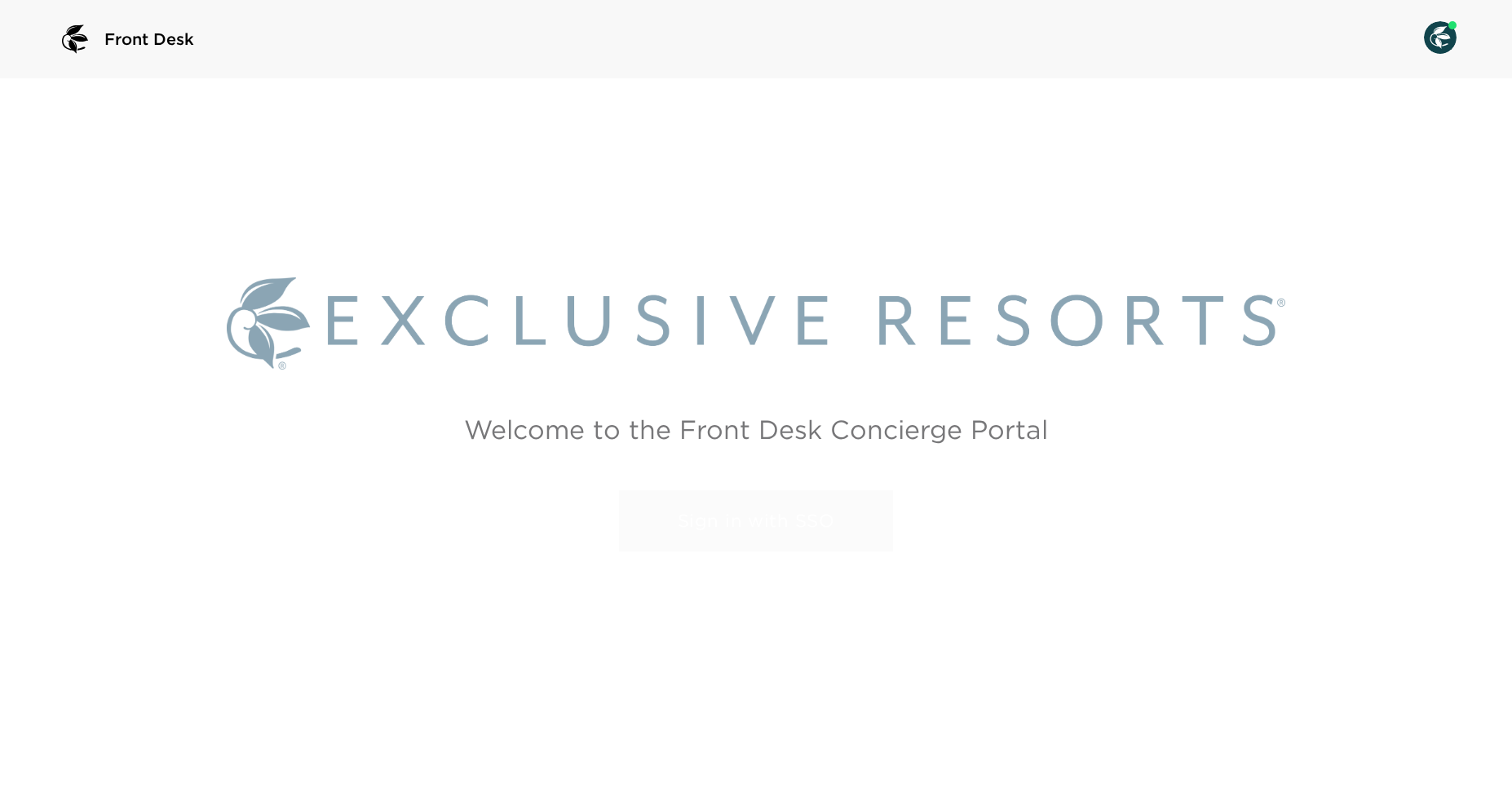 scroll, scrollTop: 0, scrollLeft: 0, axis: both 